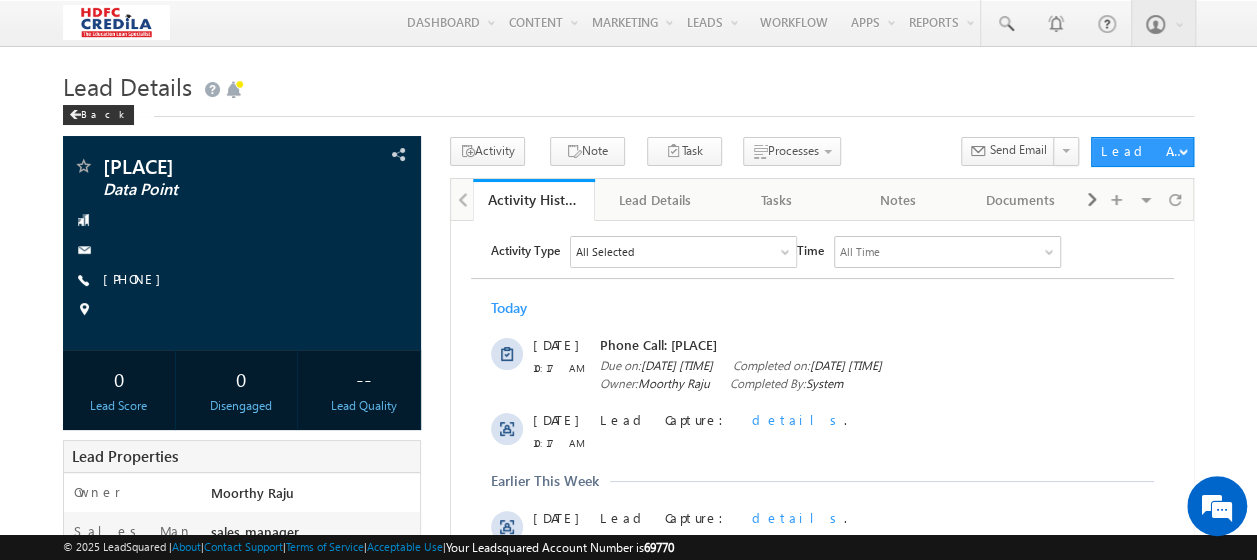 scroll, scrollTop: 0, scrollLeft: 0, axis: both 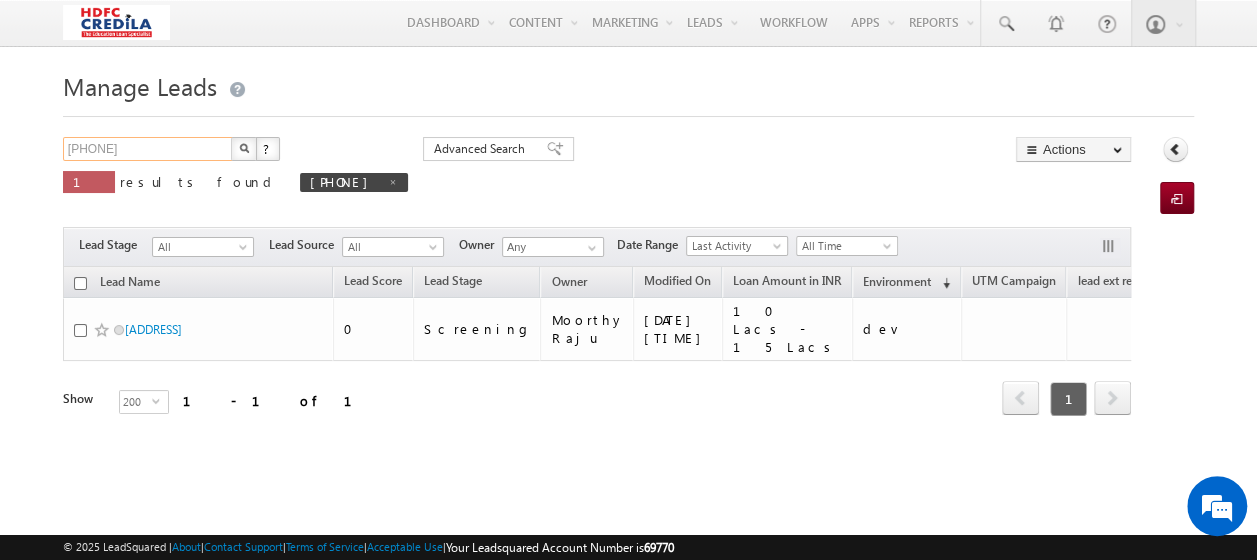 drag, startPoint x: 160, startPoint y: 149, endPoint x: 36, endPoint y: 150, distance: 124.004036 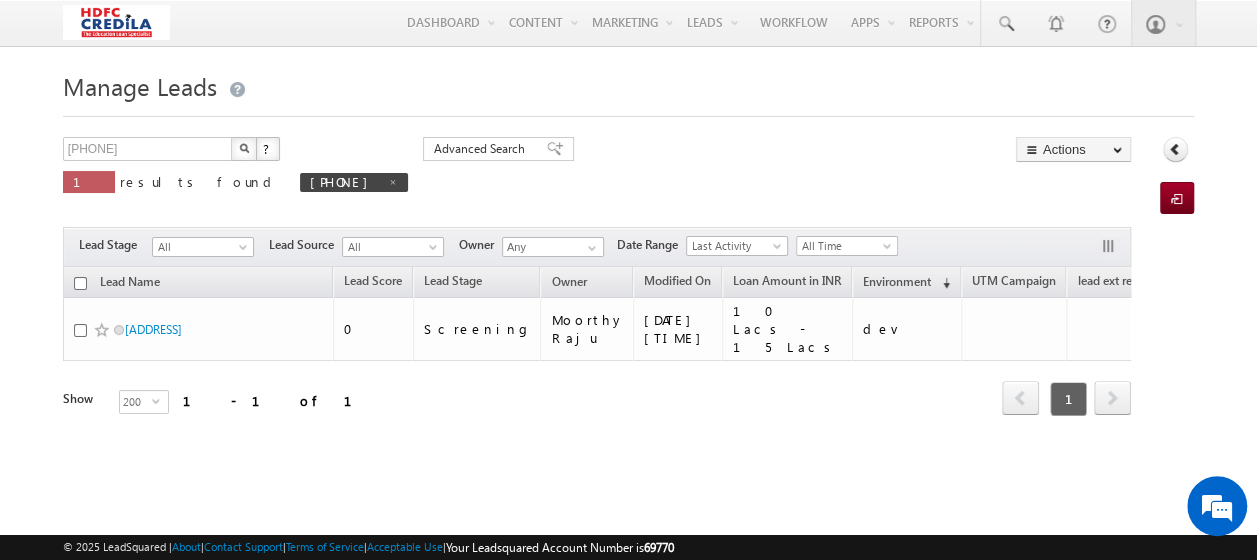 click at bounding box center [244, 148] 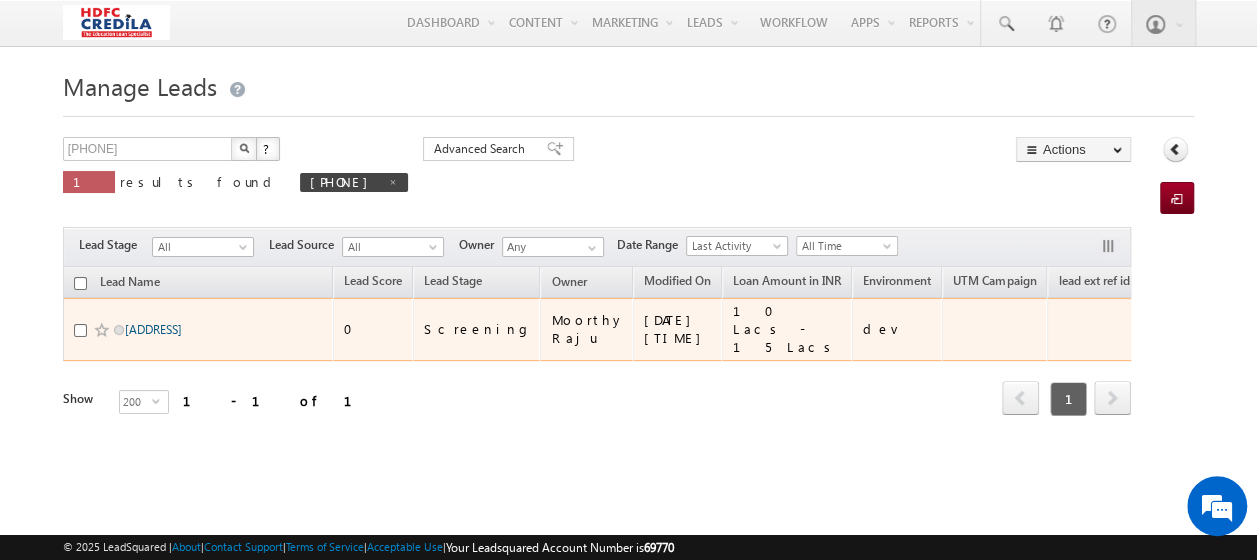 click on "[PLACE]" at bounding box center [153, 329] 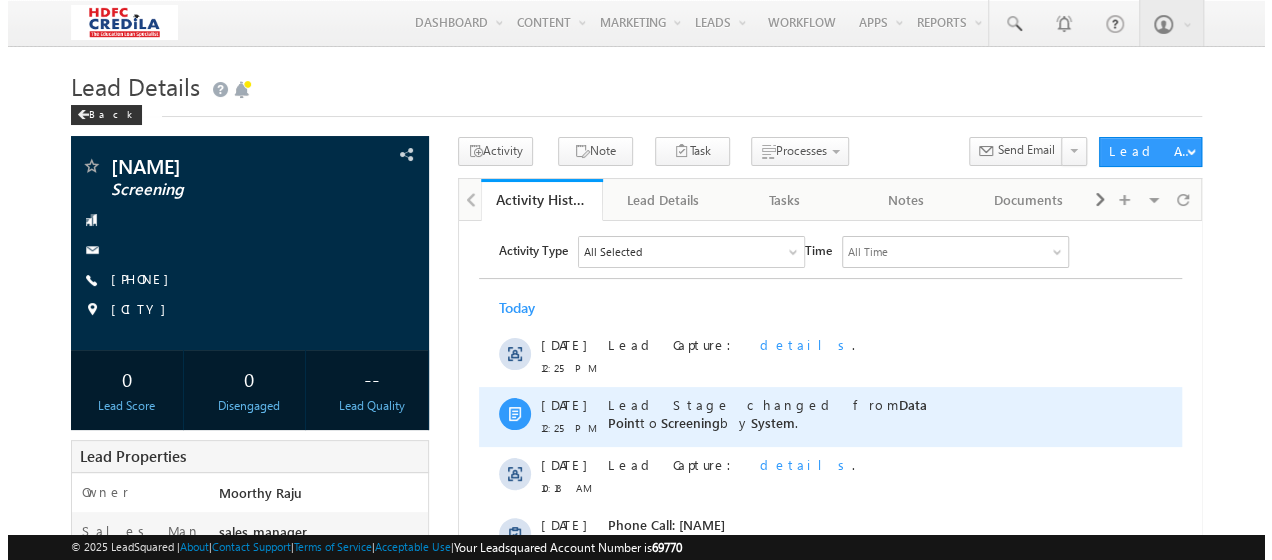scroll, scrollTop: 0, scrollLeft: 0, axis: both 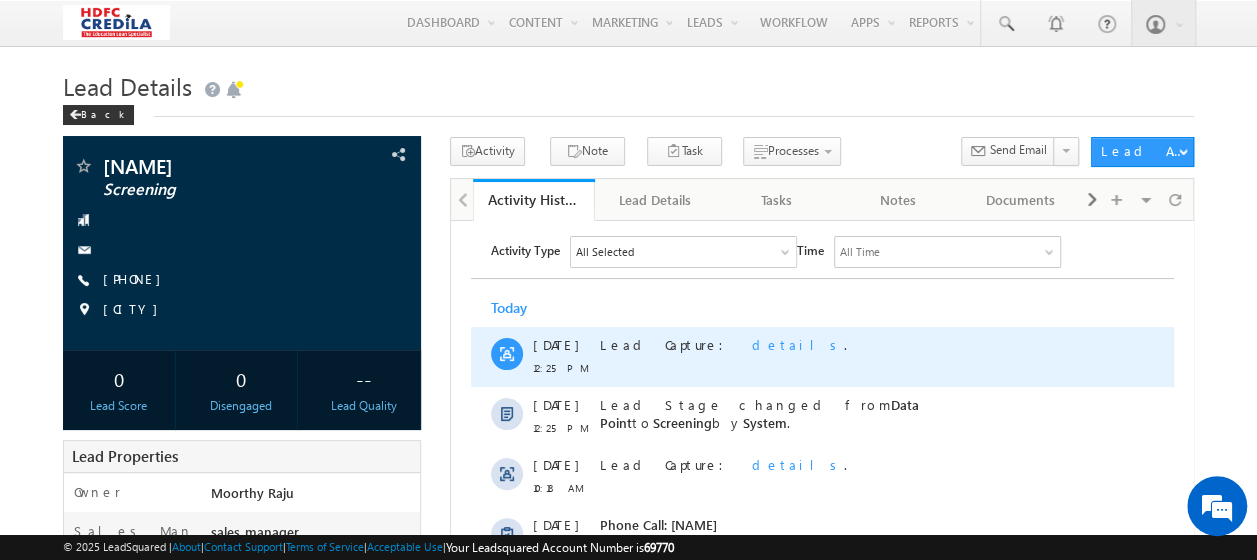 click on "details" at bounding box center [797, 343] 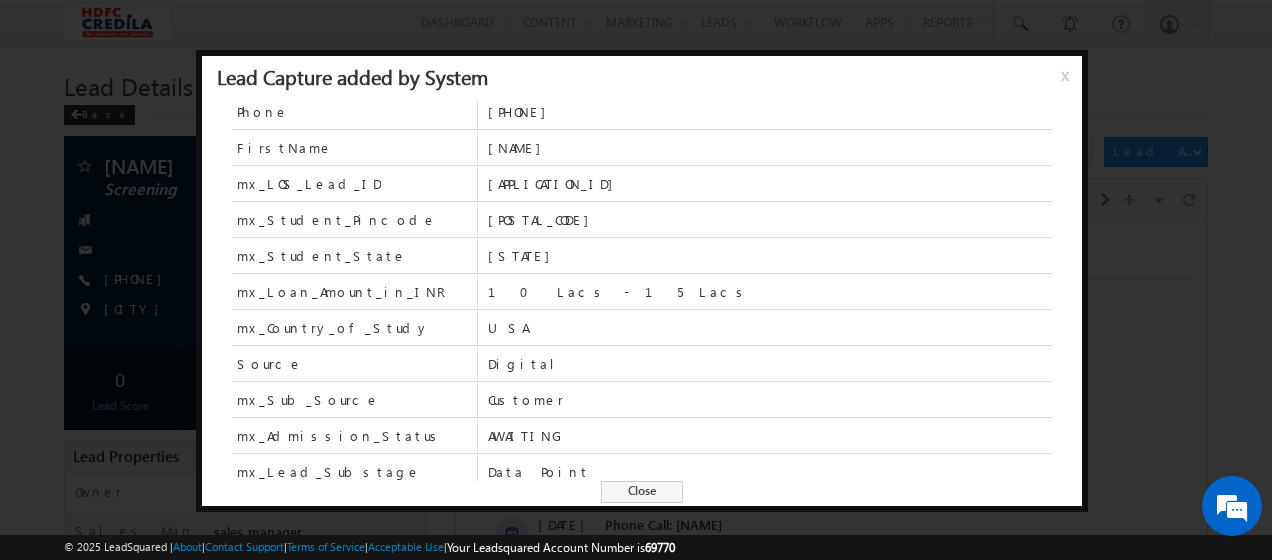 scroll, scrollTop: 0, scrollLeft: 0, axis: both 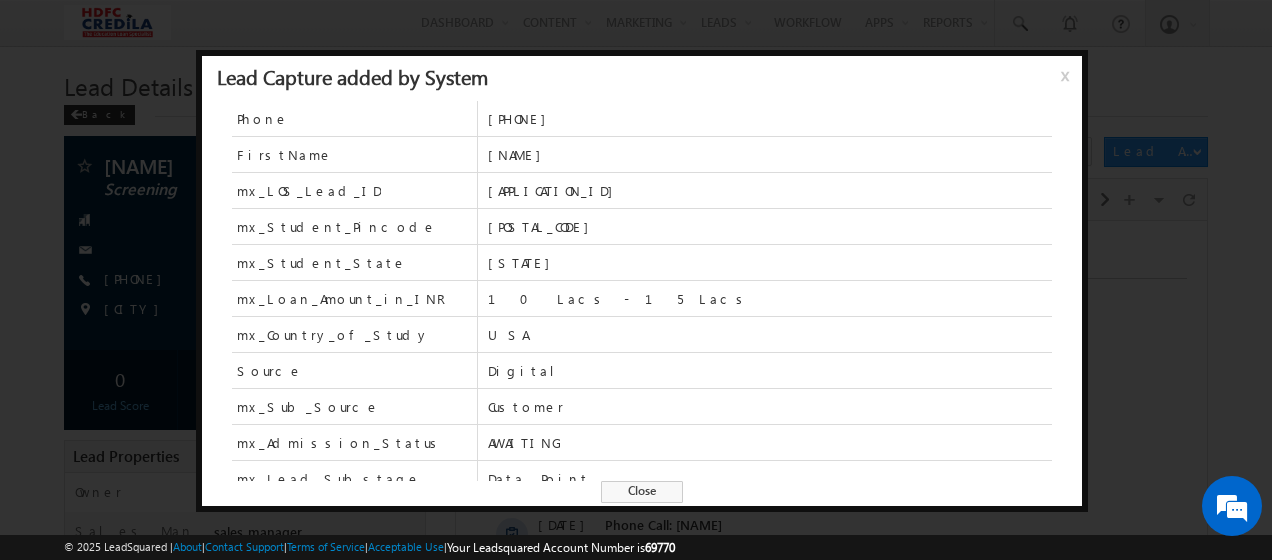 click on "Lead Capture added by System
x" at bounding box center [642, 78] 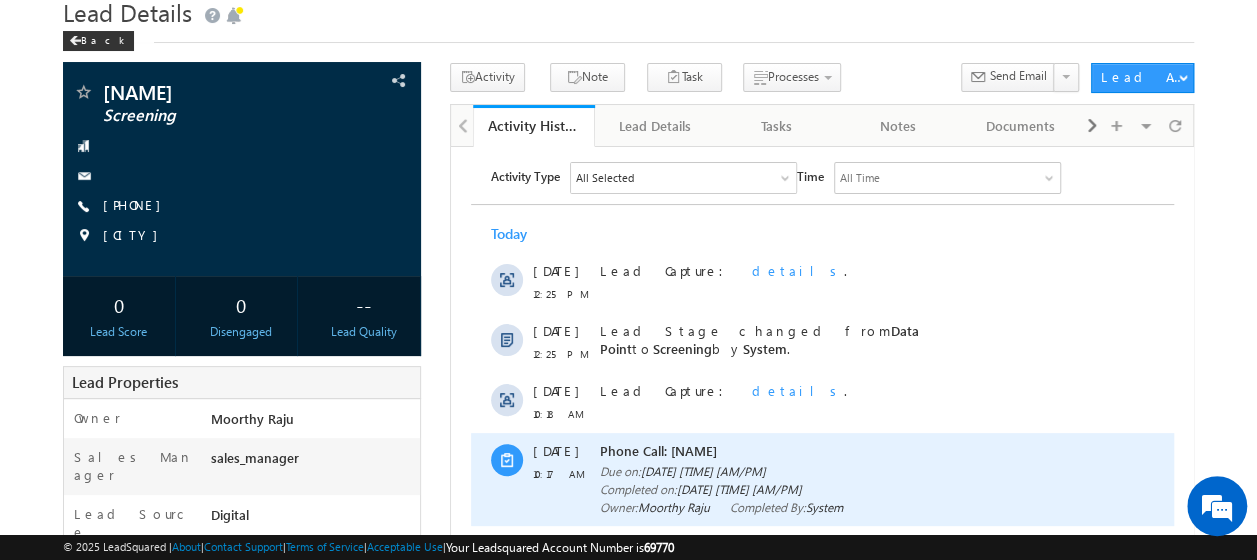 scroll, scrollTop: 100, scrollLeft: 0, axis: vertical 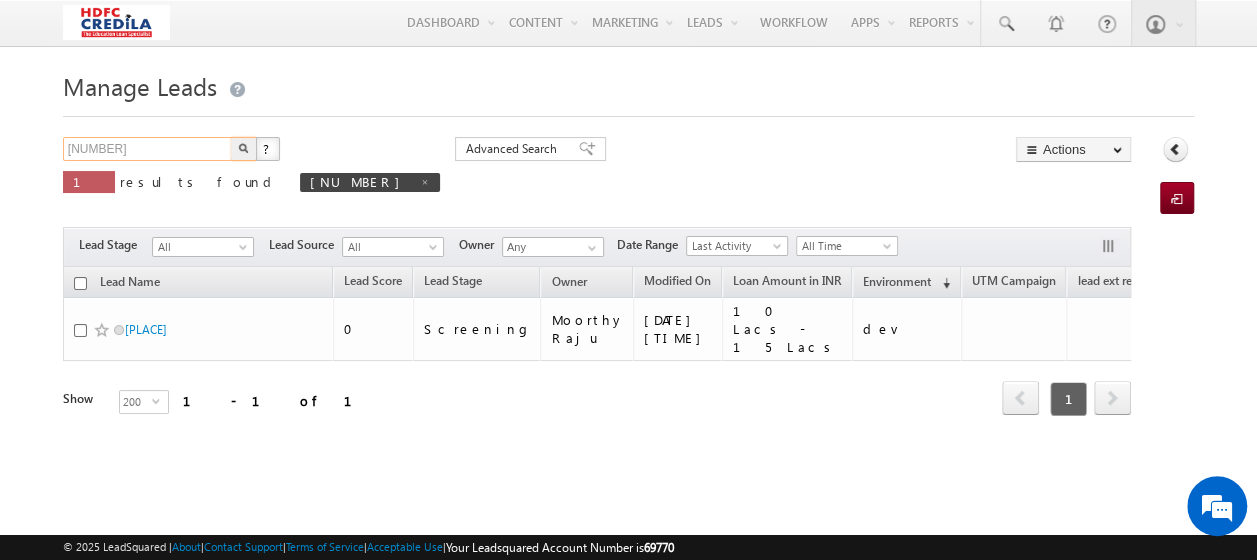drag, startPoint x: 165, startPoint y: 148, endPoint x: -4, endPoint y: 150, distance: 169.01184 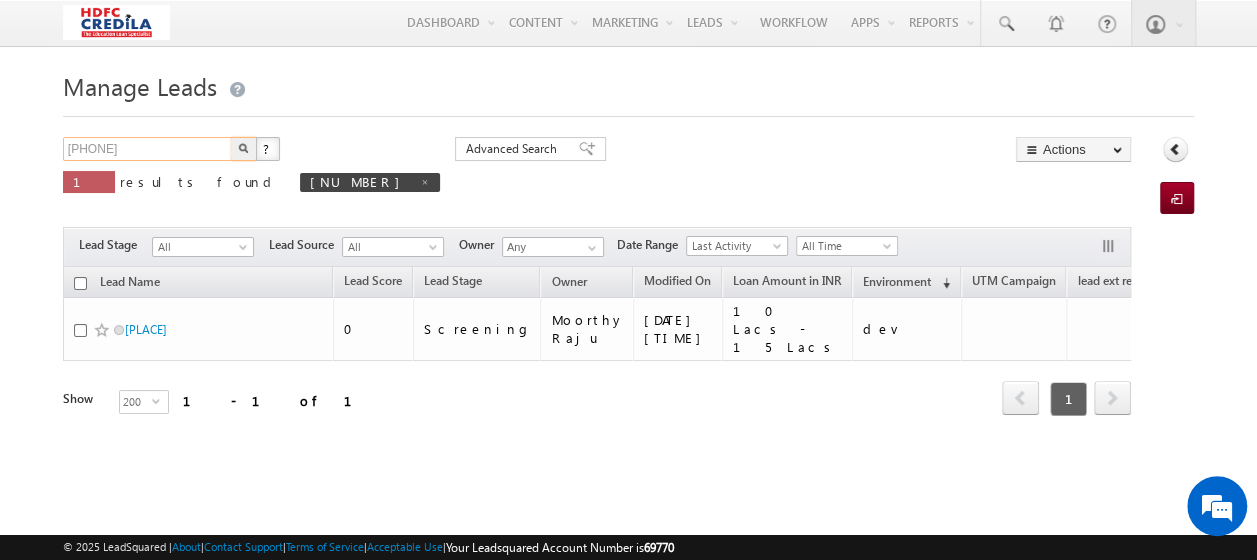 type on "1232111111" 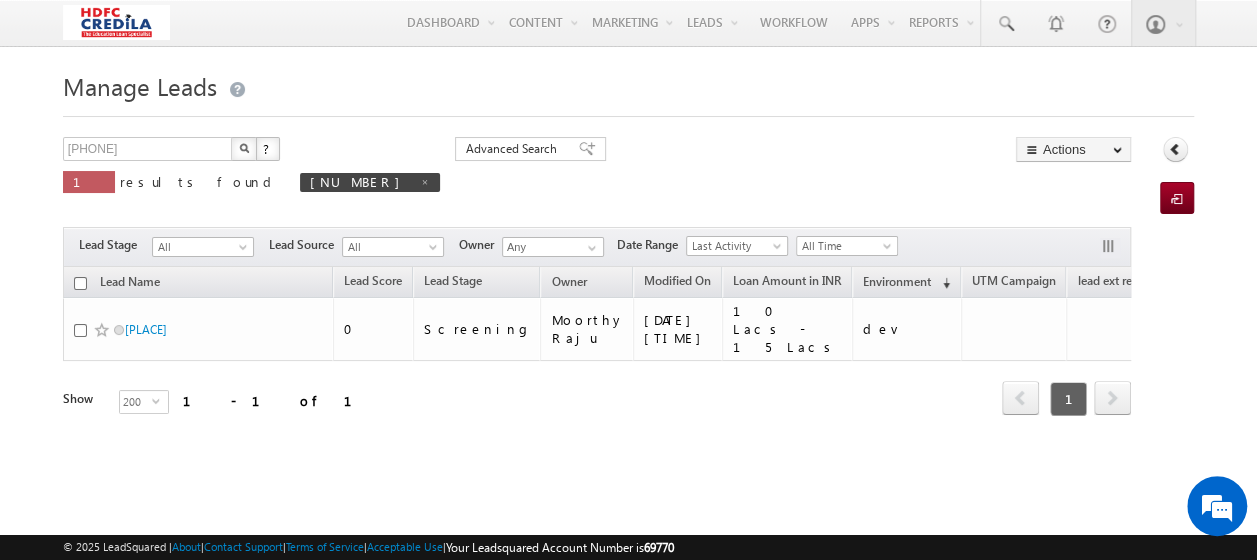 click at bounding box center [244, 149] 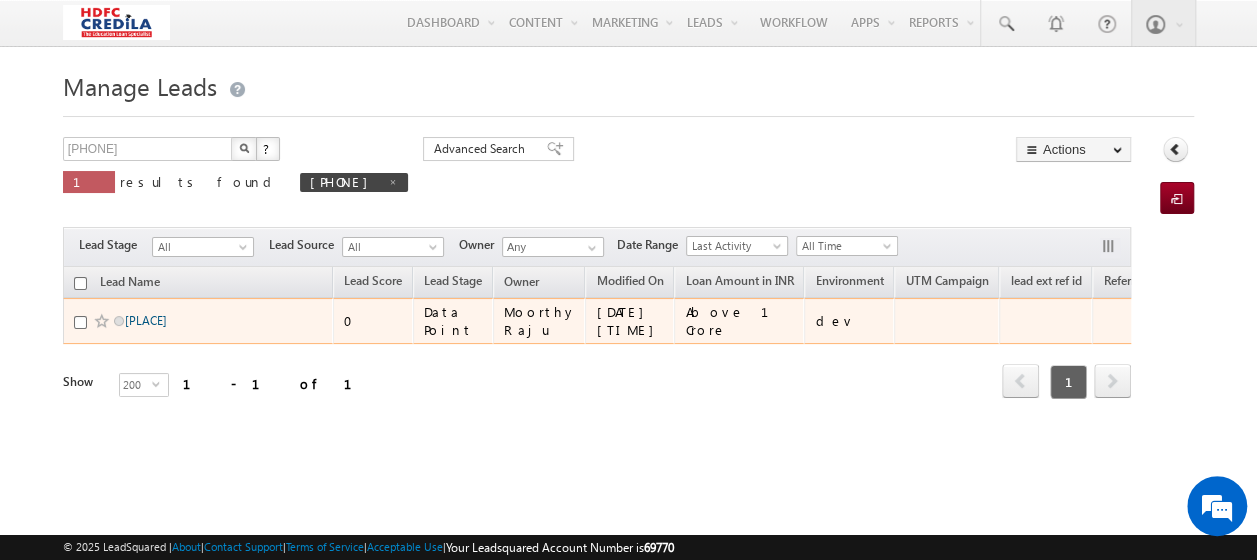 click on "[NAME]" at bounding box center [146, 320] 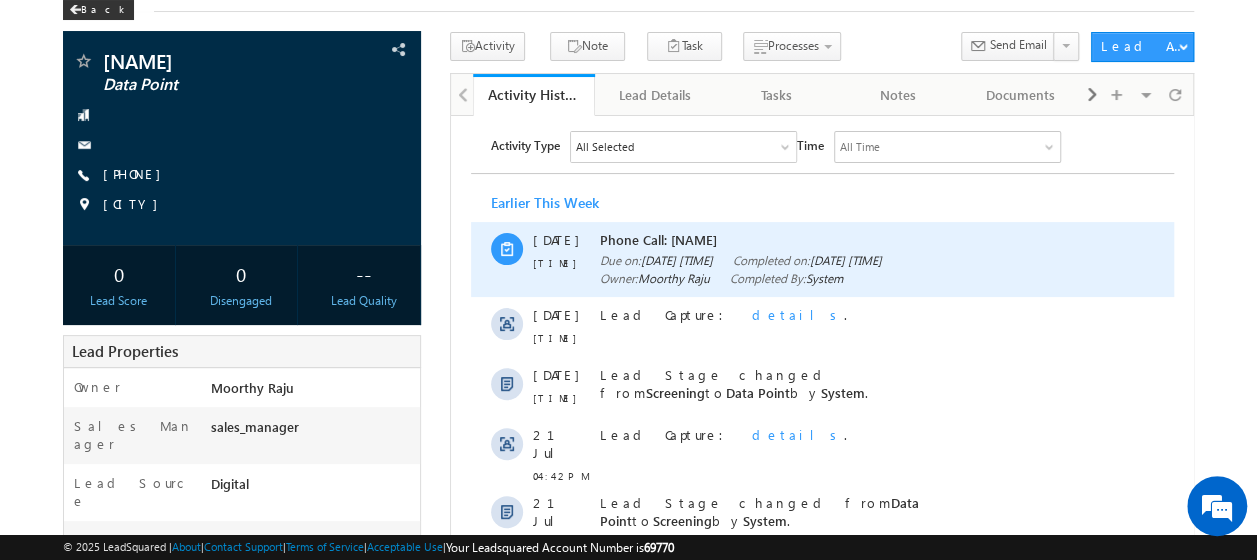 scroll, scrollTop: 0, scrollLeft: 0, axis: both 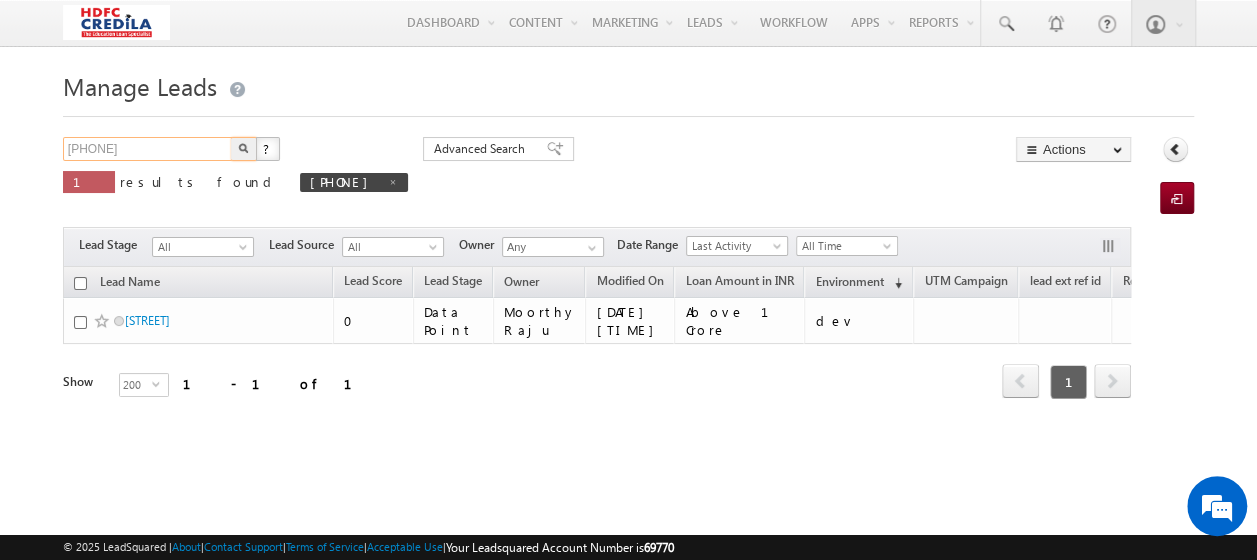 drag, startPoint x: 145, startPoint y: 145, endPoint x: -4, endPoint y: 108, distance: 153.52524 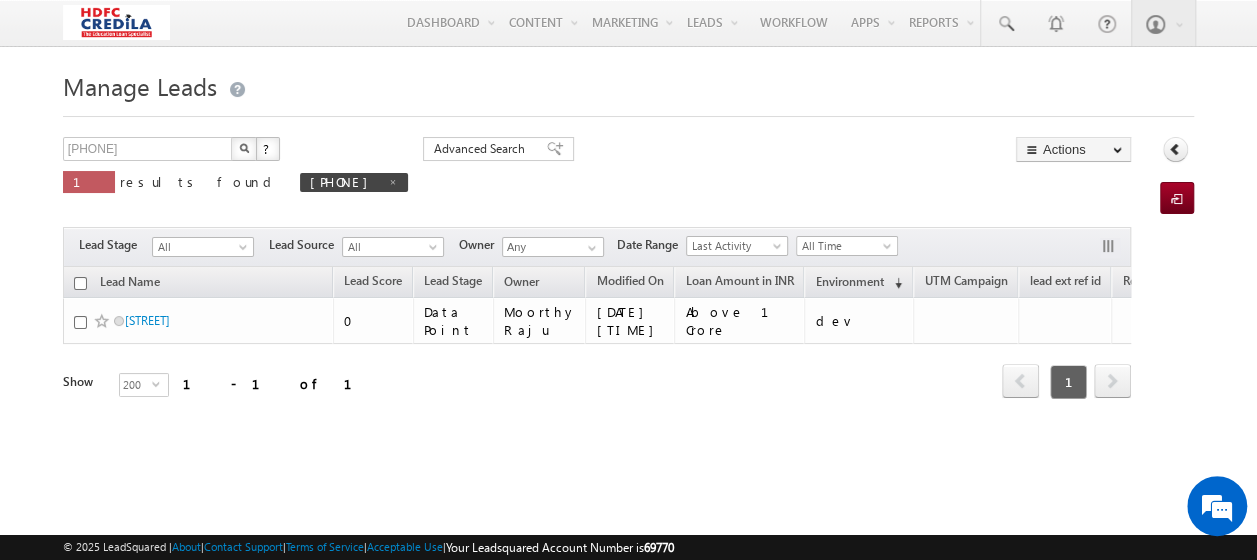 click at bounding box center [244, 149] 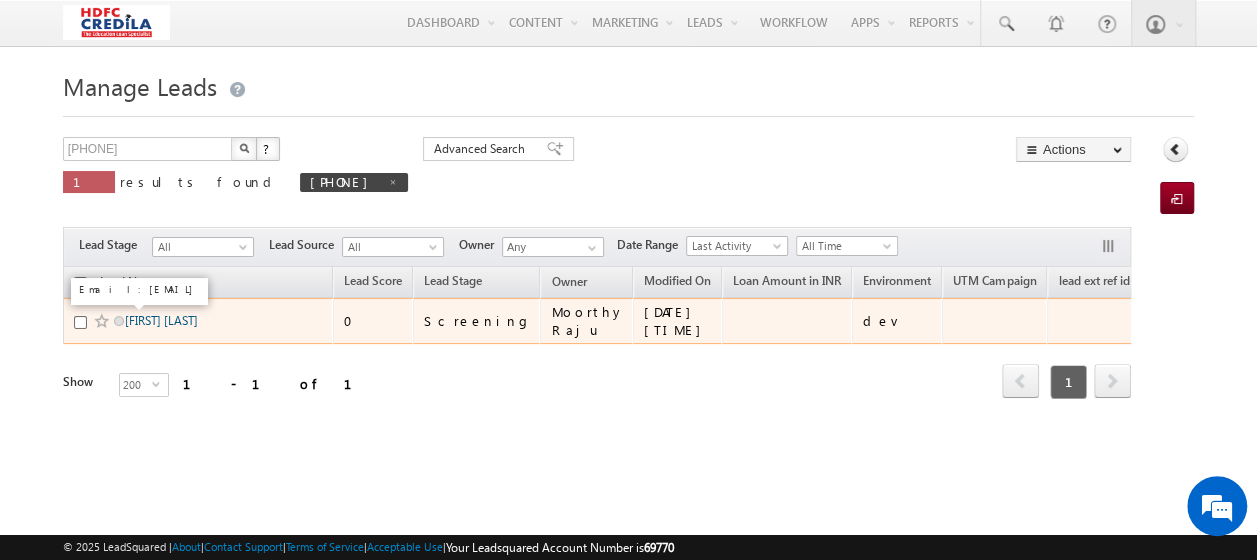 click on "[FIRST] [LAST]" at bounding box center [161, 320] 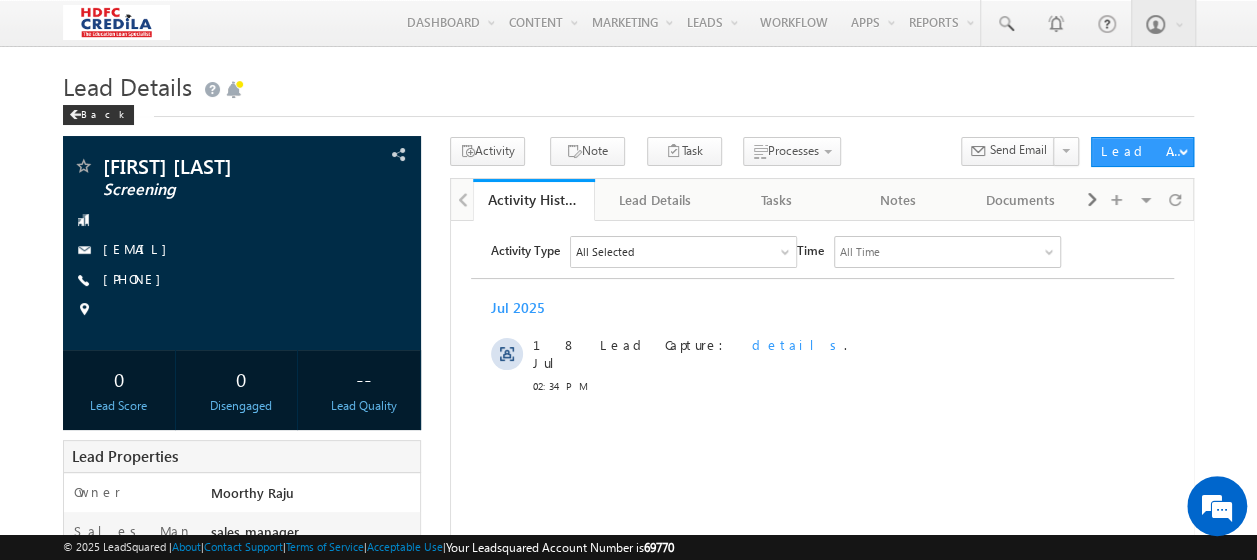 scroll, scrollTop: 0, scrollLeft: 0, axis: both 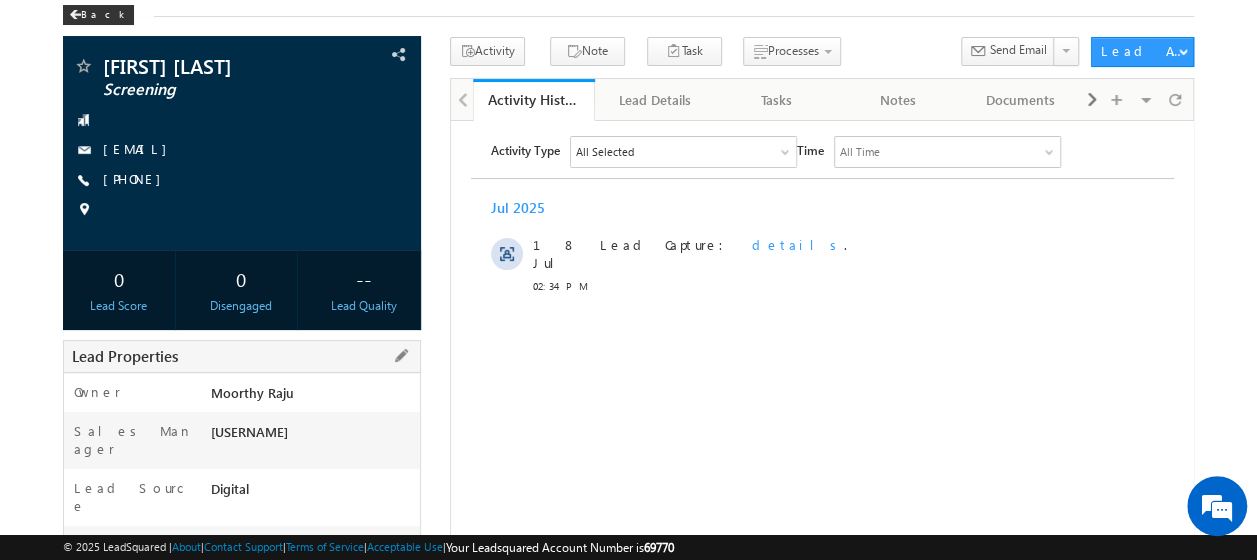 drag, startPoint x: 211, startPoint y: 432, endPoint x: 276, endPoint y: 430, distance: 65.03076 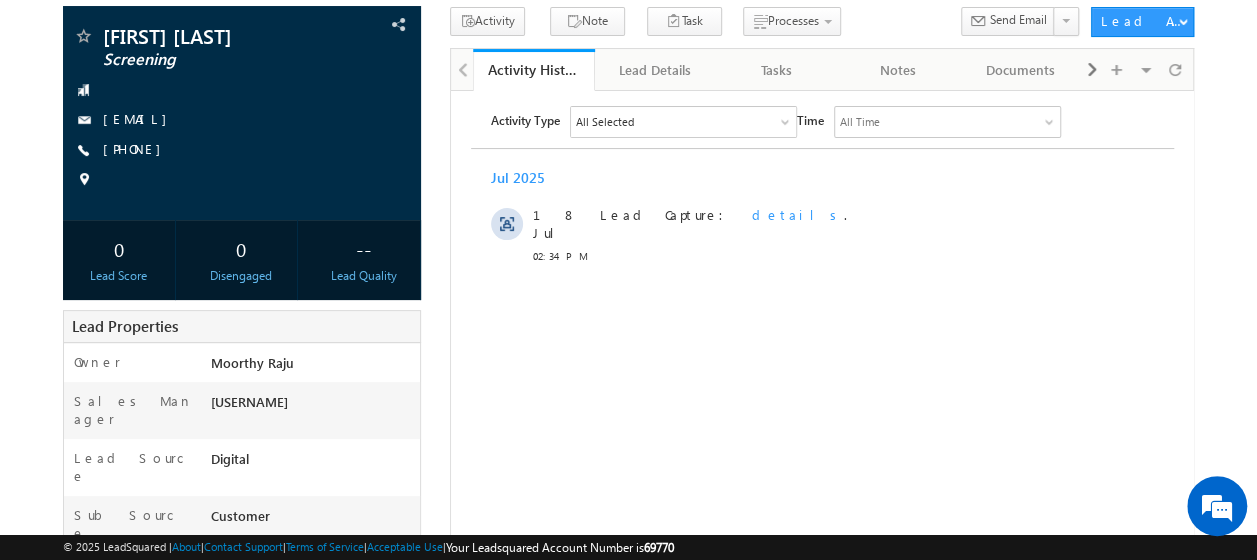 scroll, scrollTop: 0, scrollLeft: 0, axis: both 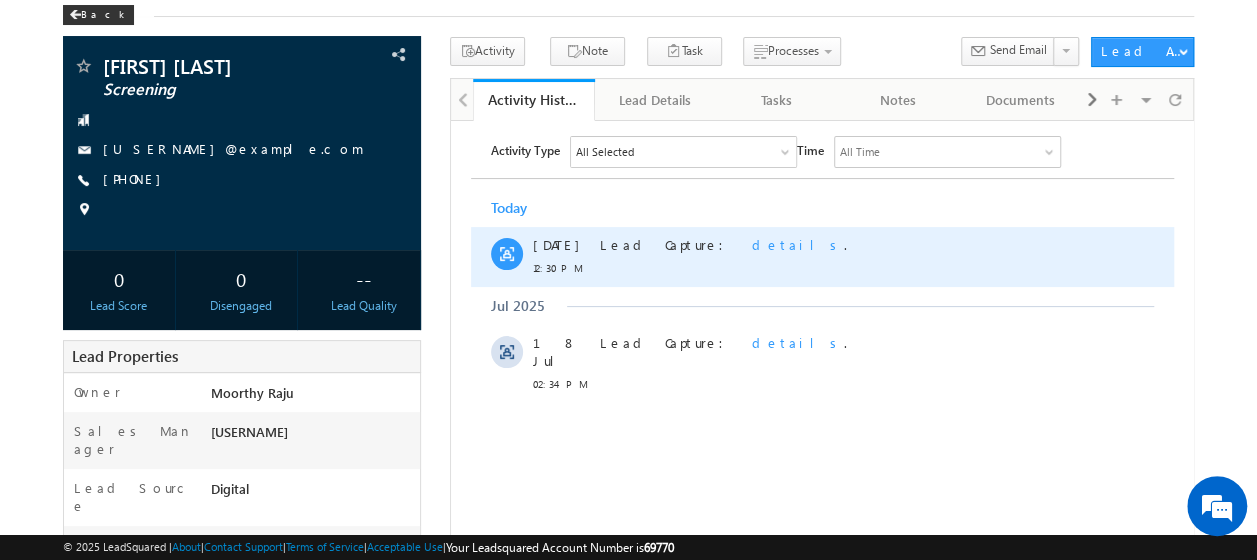 click on "details" at bounding box center (797, 243) 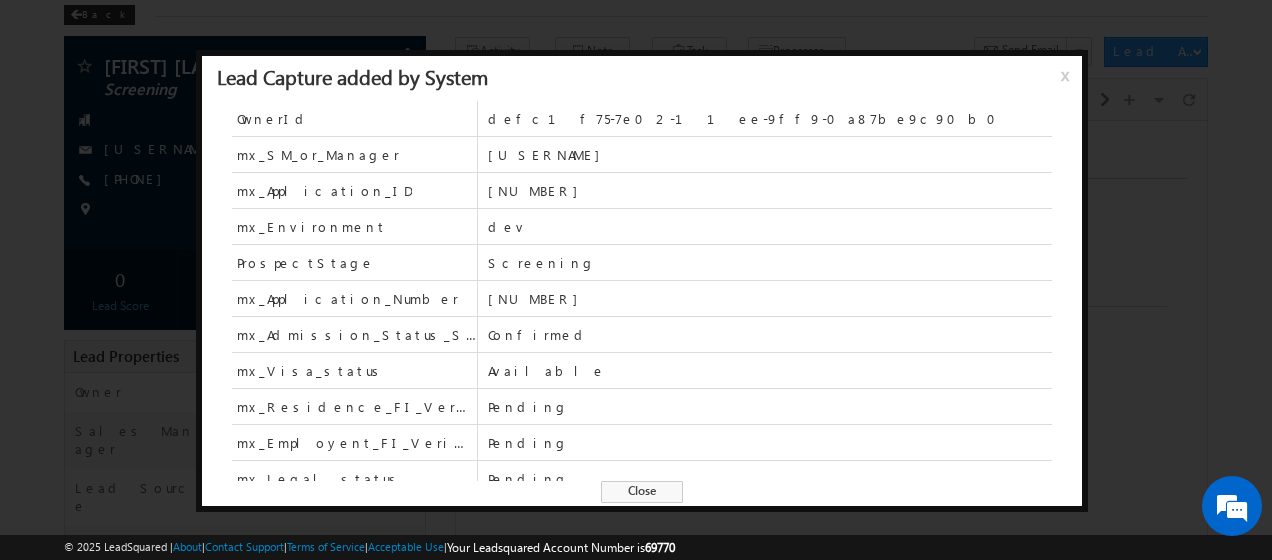 scroll, scrollTop: 346, scrollLeft: 0, axis: vertical 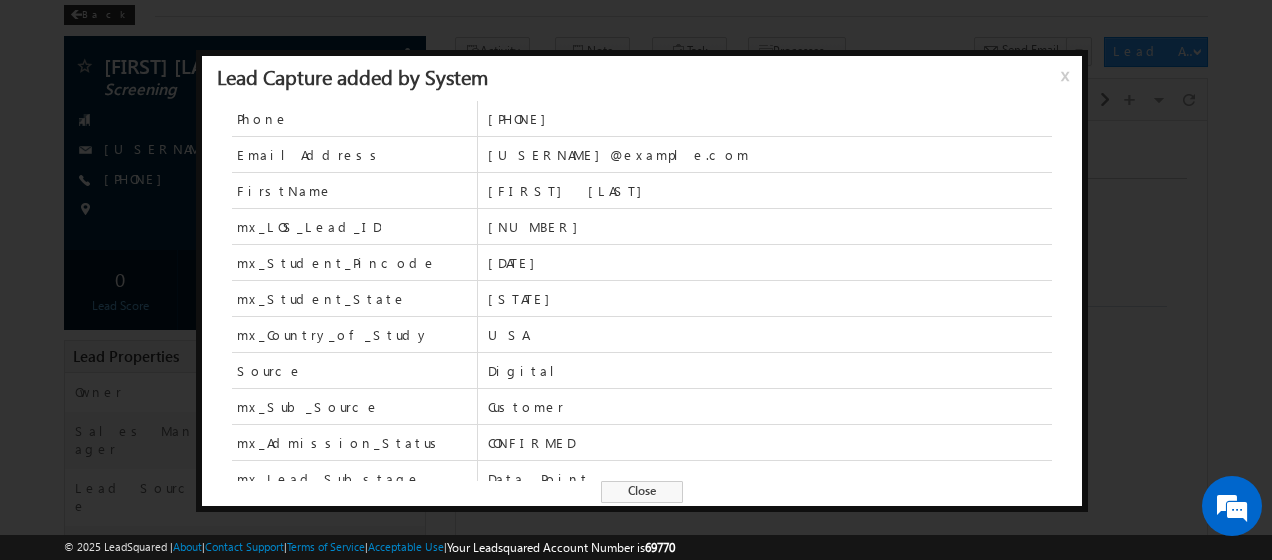 click on "x" at bounding box center (1069, 83) 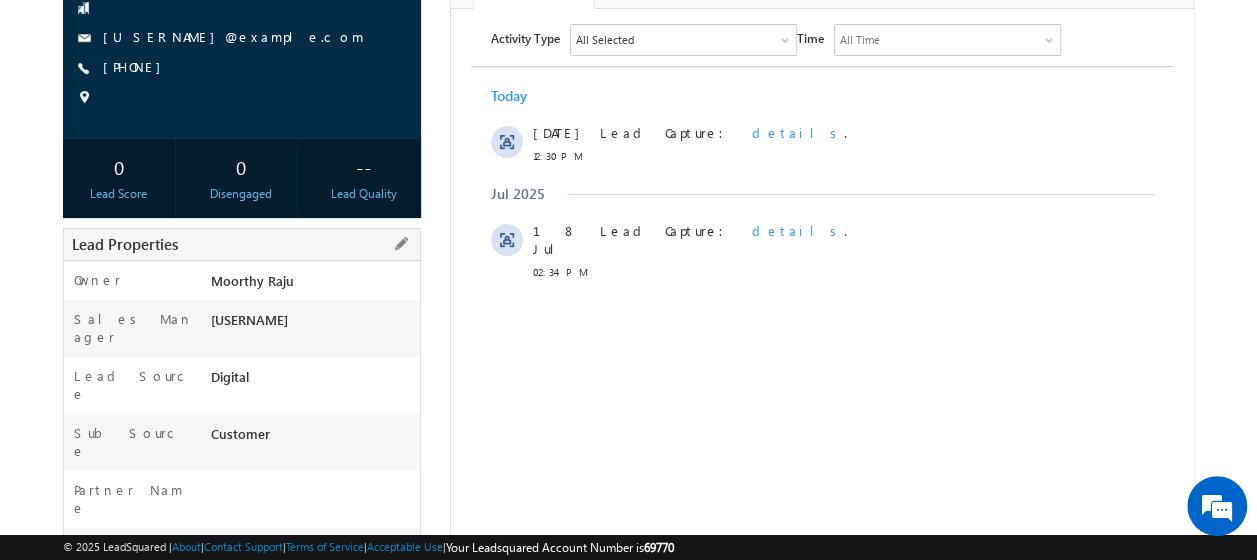scroll, scrollTop: 100, scrollLeft: 0, axis: vertical 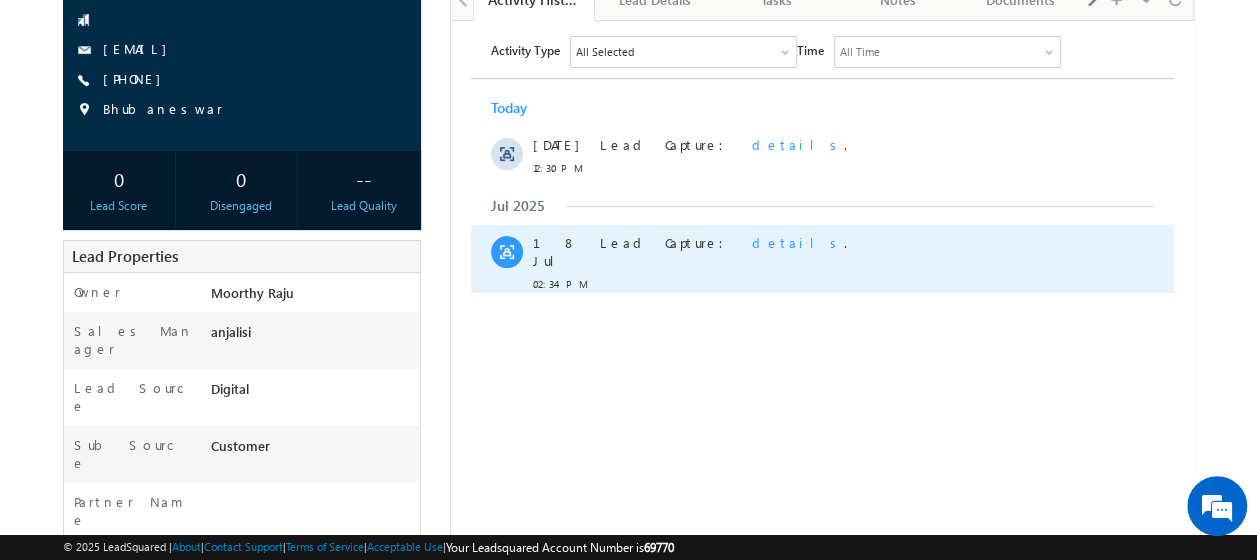click on "details" at bounding box center [797, 241] 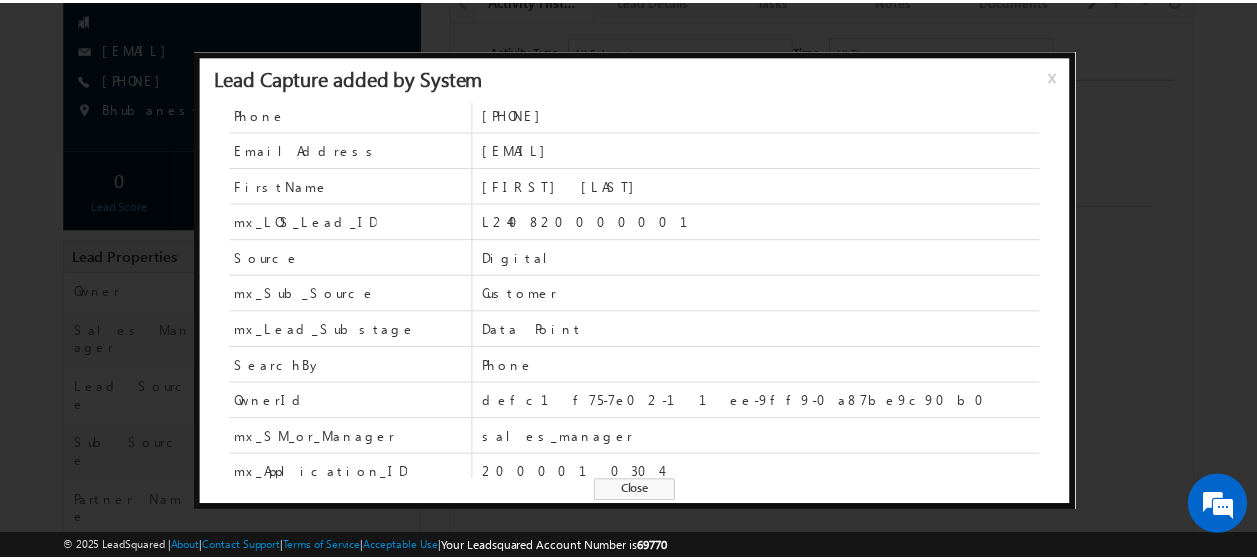 scroll, scrollTop: 0, scrollLeft: 0, axis: both 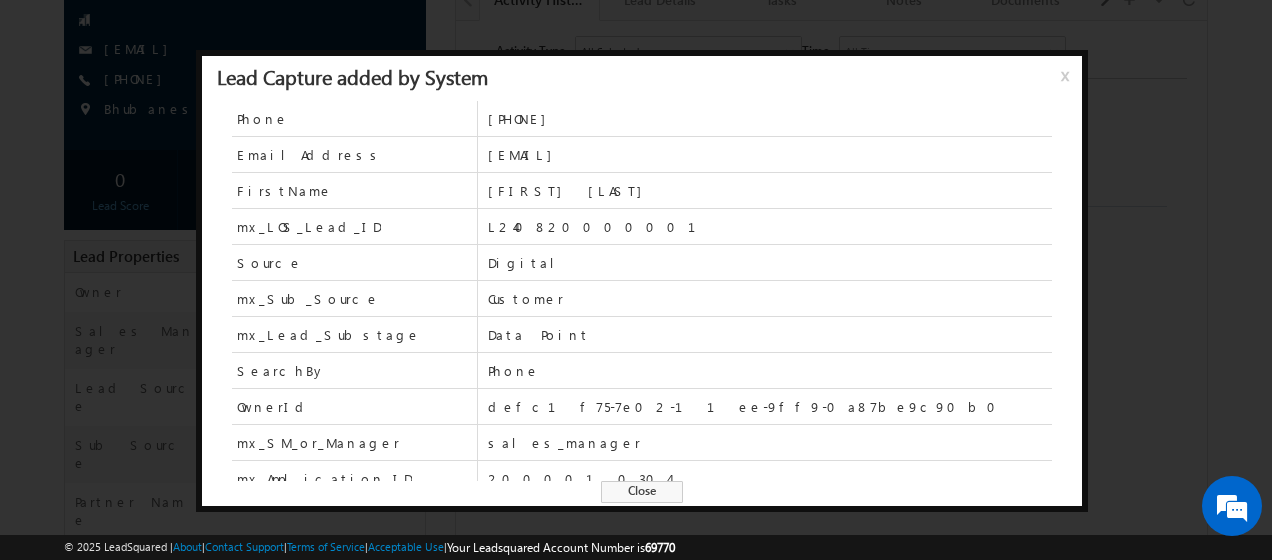 click on "x" at bounding box center [1069, 83] 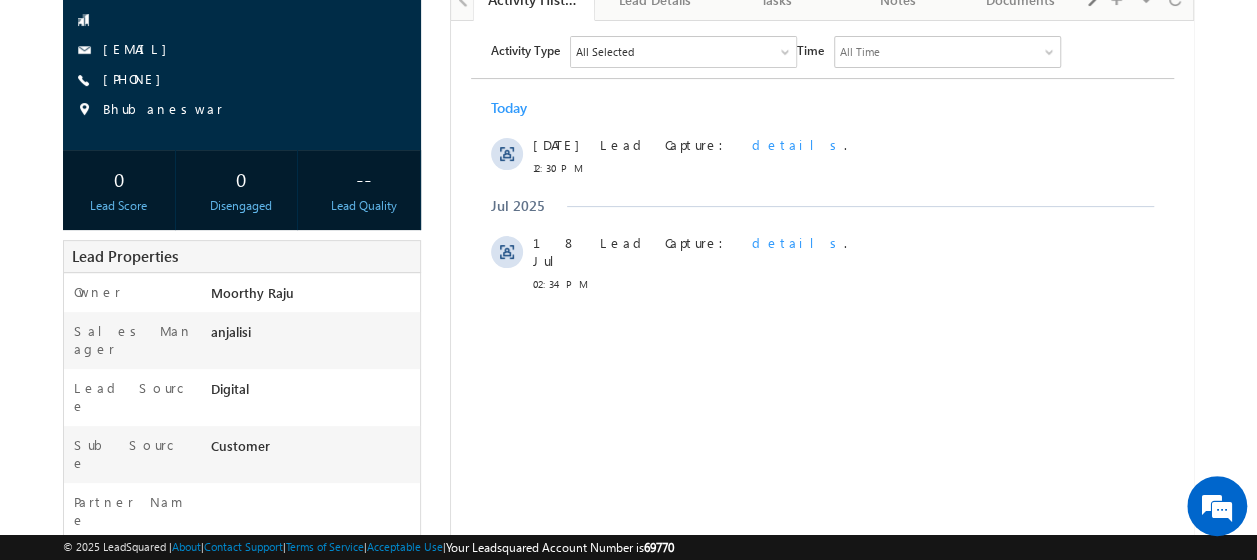 scroll, scrollTop: 0, scrollLeft: 0, axis: both 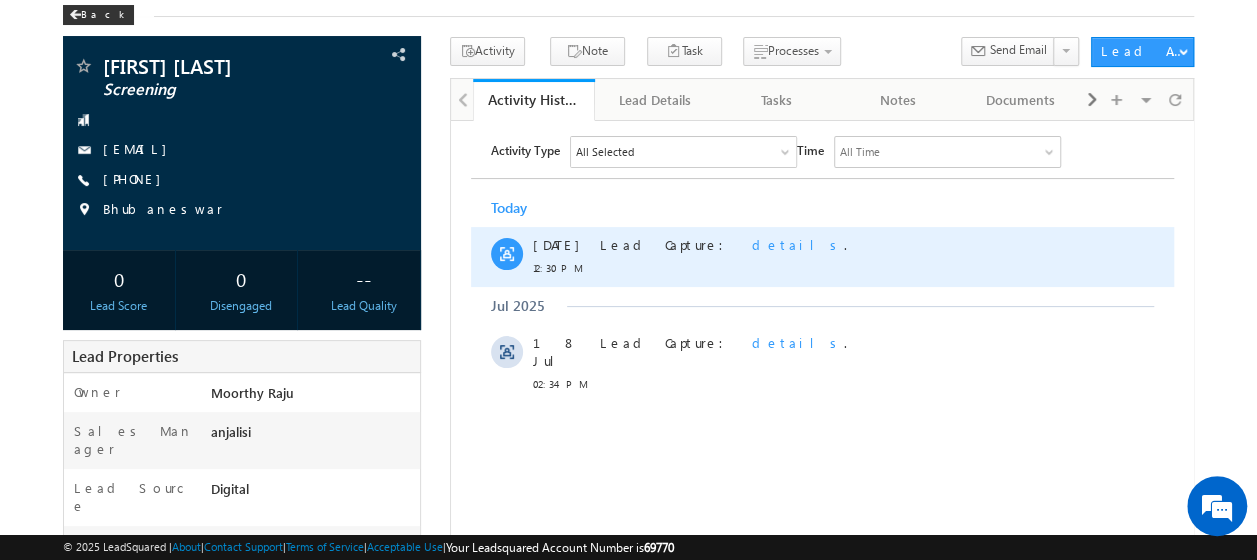 click on "details" at bounding box center (797, 243) 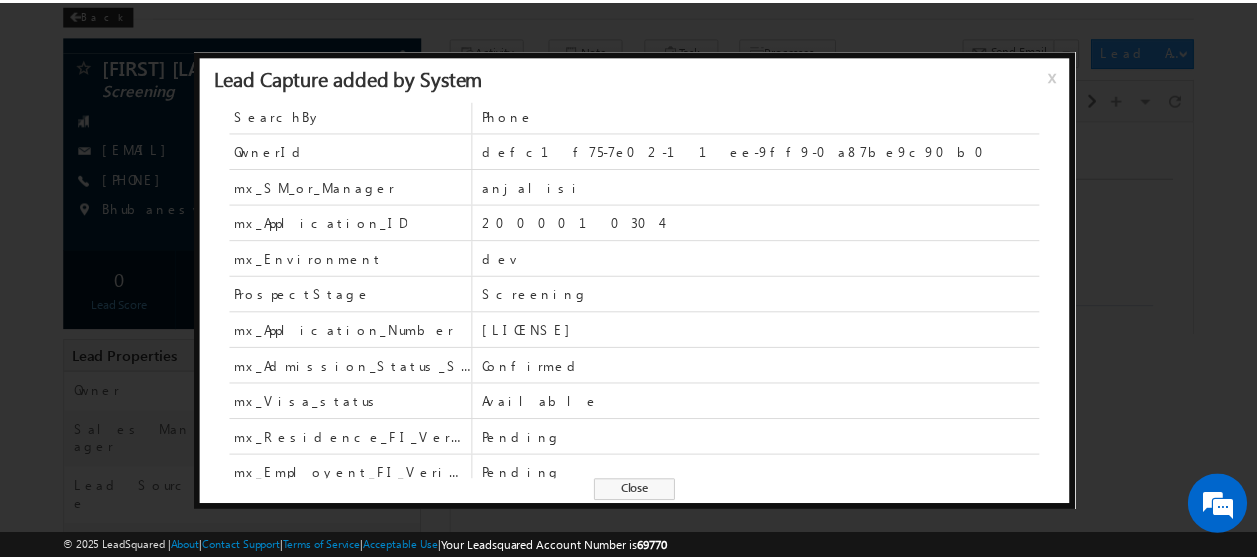 scroll, scrollTop: 546, scrollLeft: 0, axis: vertical 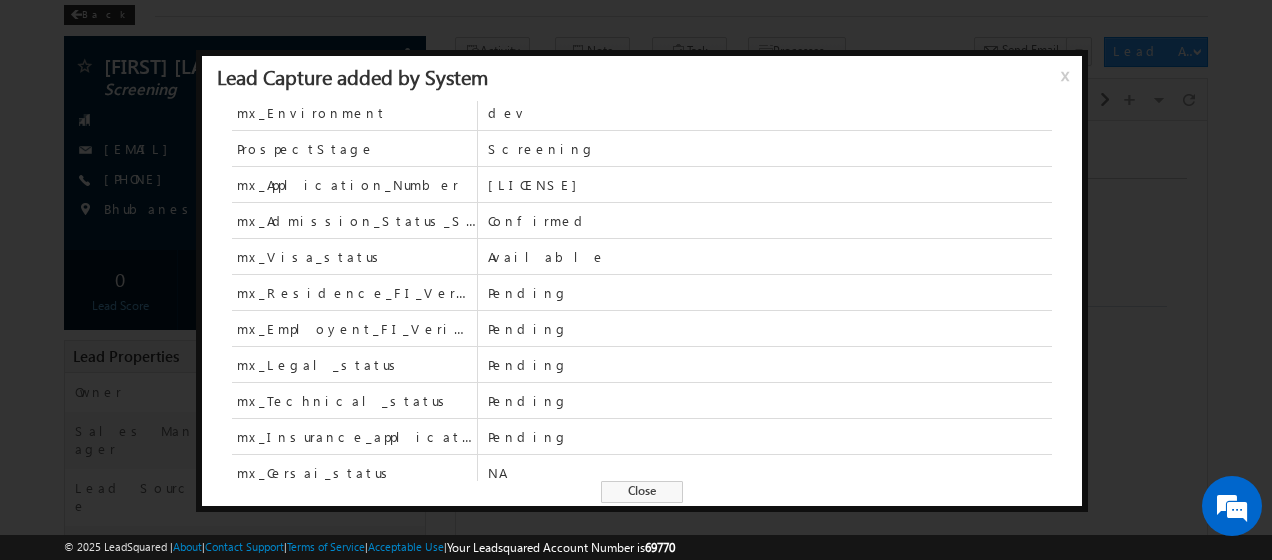 click on "x" at bounding box center (1069, 83) 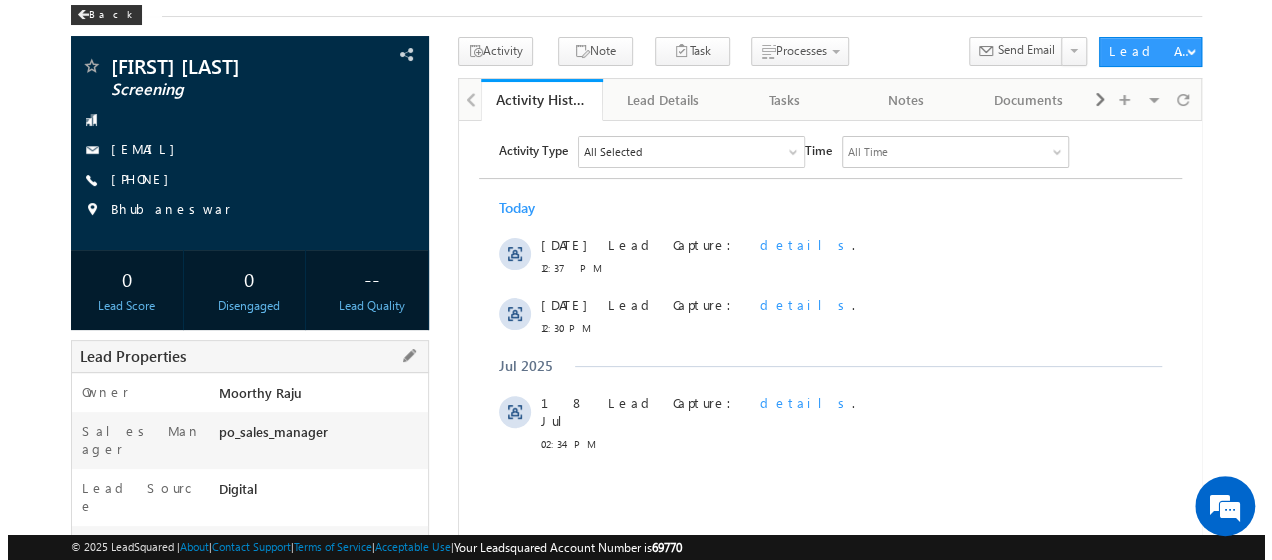 scroll, scrollTop: 0, scrollLeft: 0, axis: both 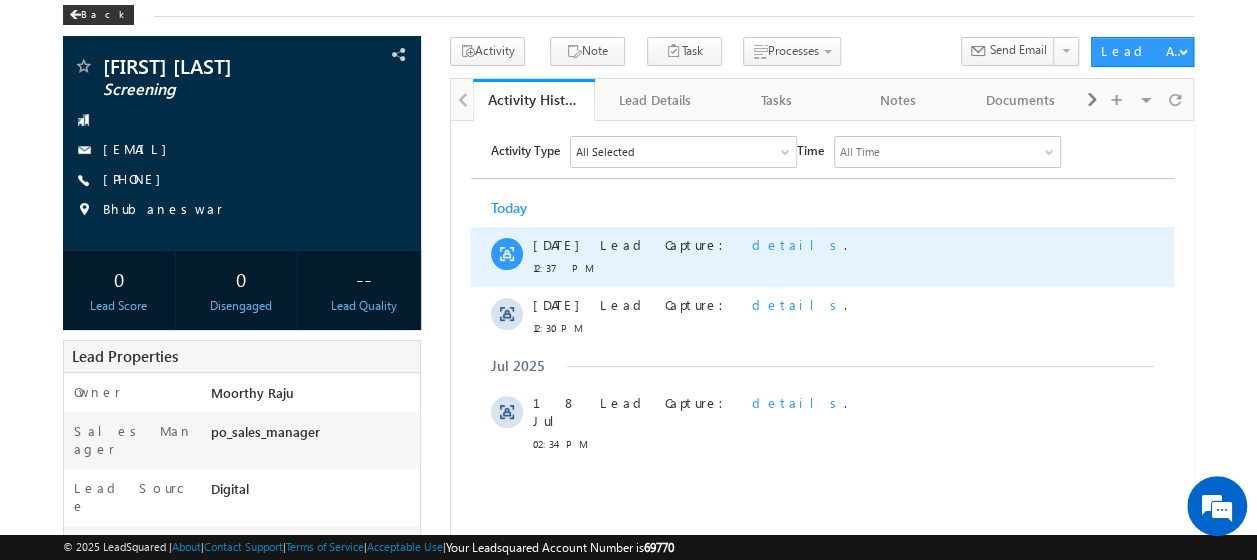 click on "details" at bounding box center [797, 243] 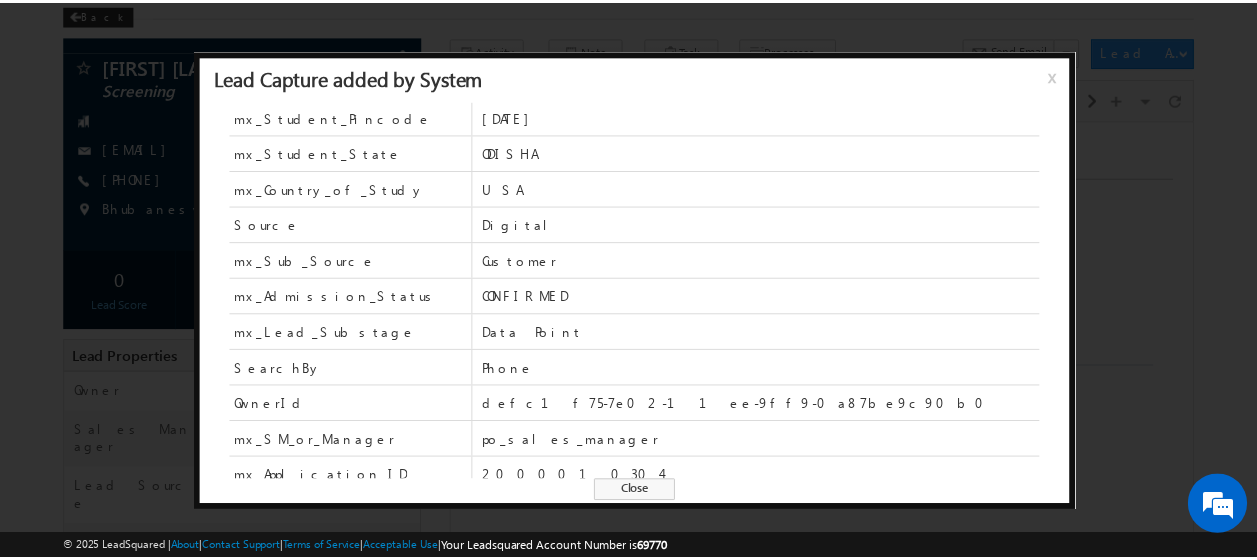 scroll, scrollTop: 0, scrollLeft: 0, axis: both 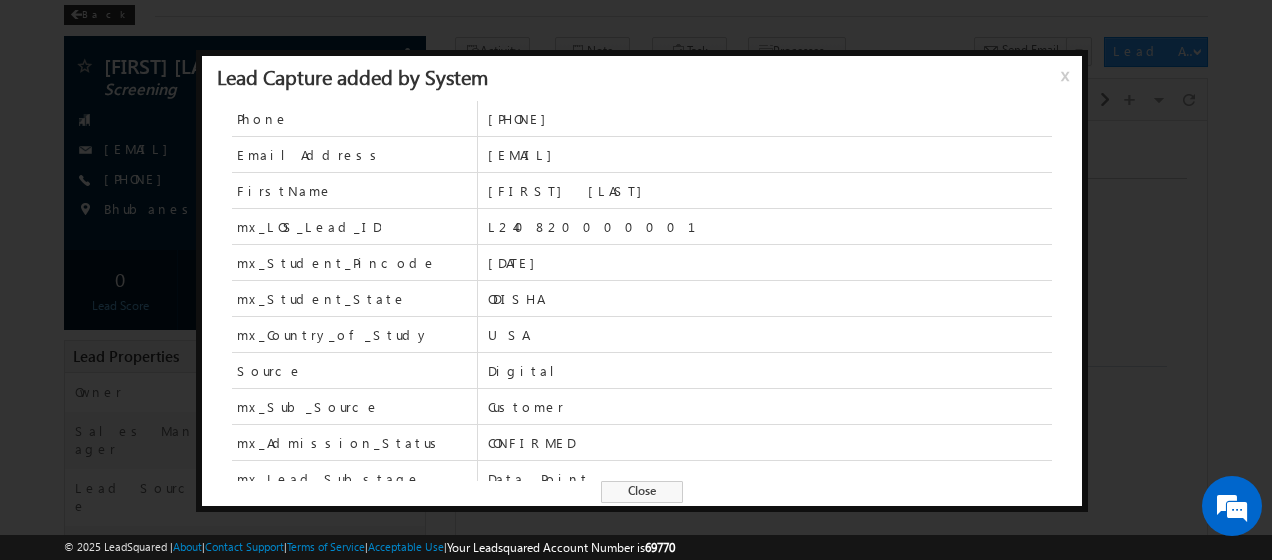 click on "x" at bounding box center [1069, 83] 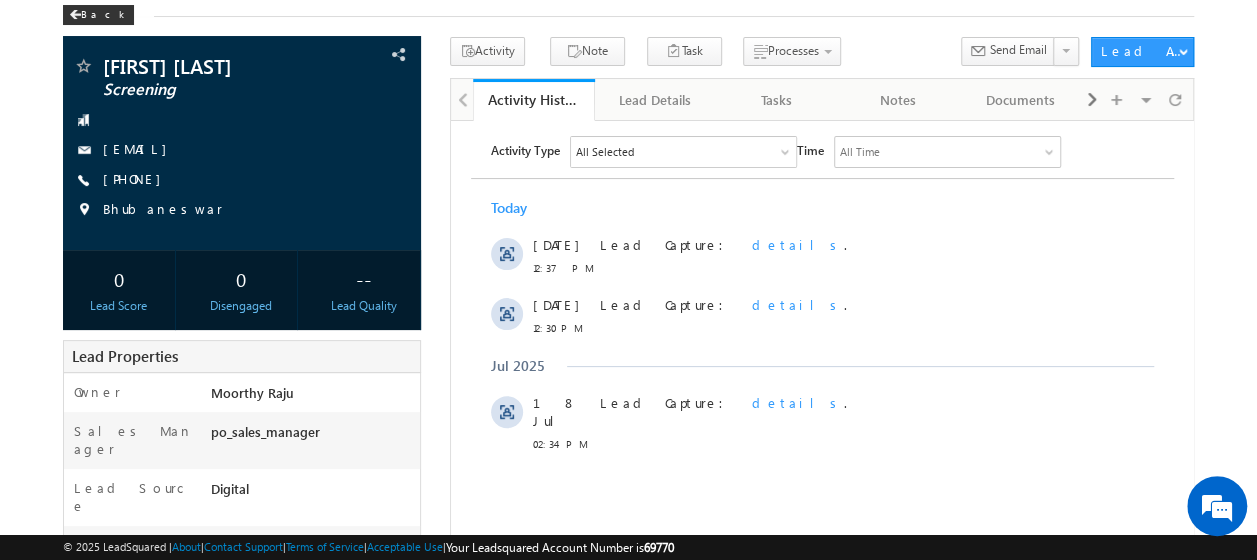 scroll, scrollTop: 0, scrollLeft: 0, axis: both 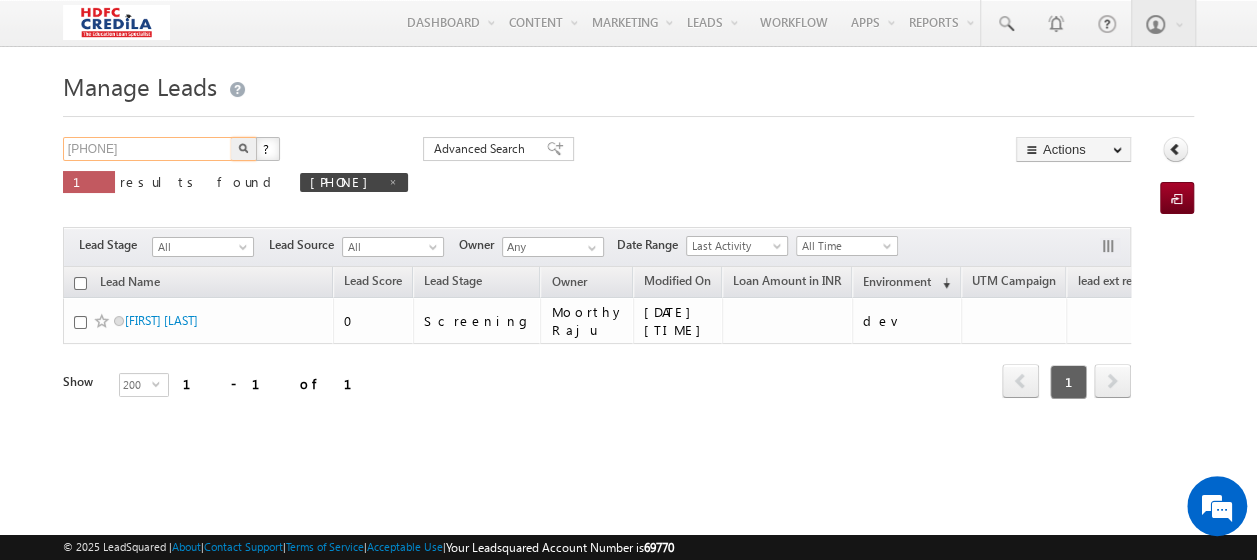 drag, startPoint x: 166, startPoint y: 145, endPoint x: 62, endPoint y: 143, distance: 104.019226 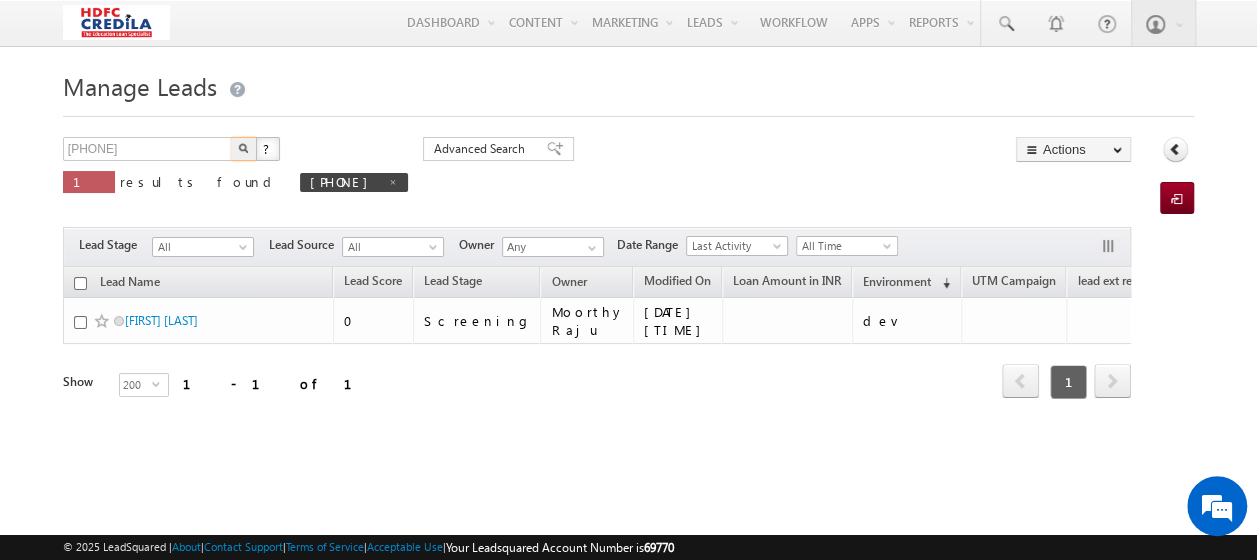 click at bounding box center (243, 148) 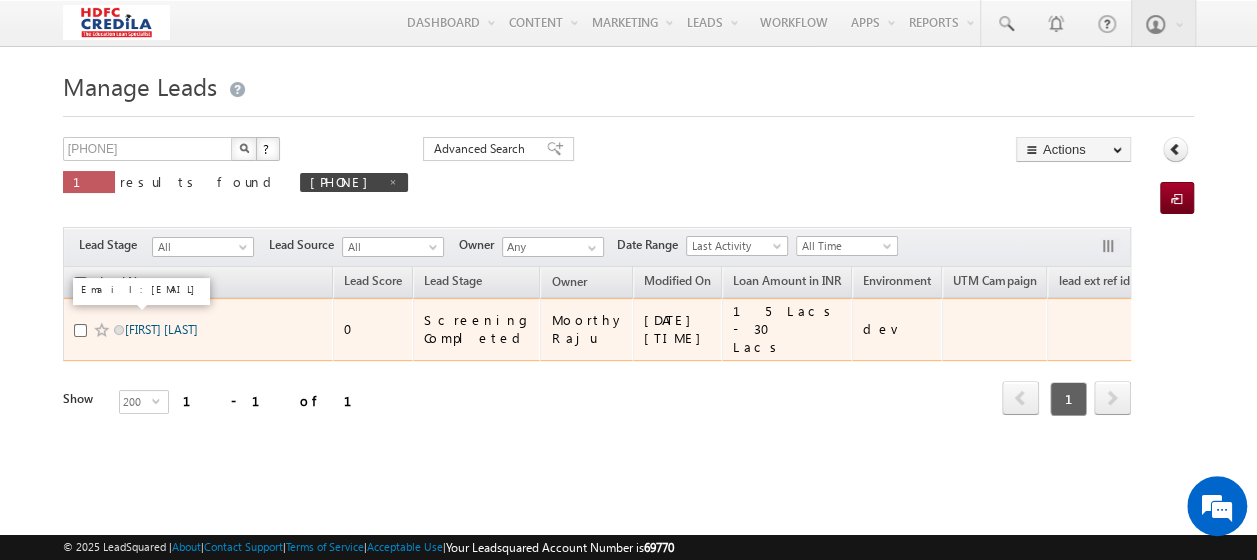 click on "Roshan Gajjala" at bounding box center [161, 329] 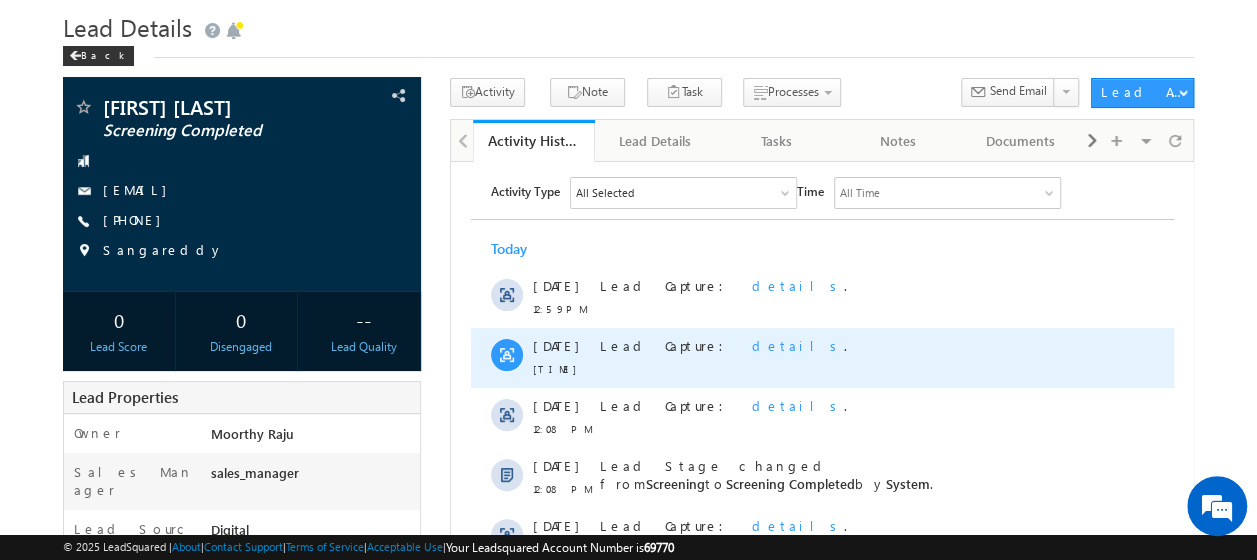scroll, scrollTop: 100, scrollLeft: 0, axis: vertical 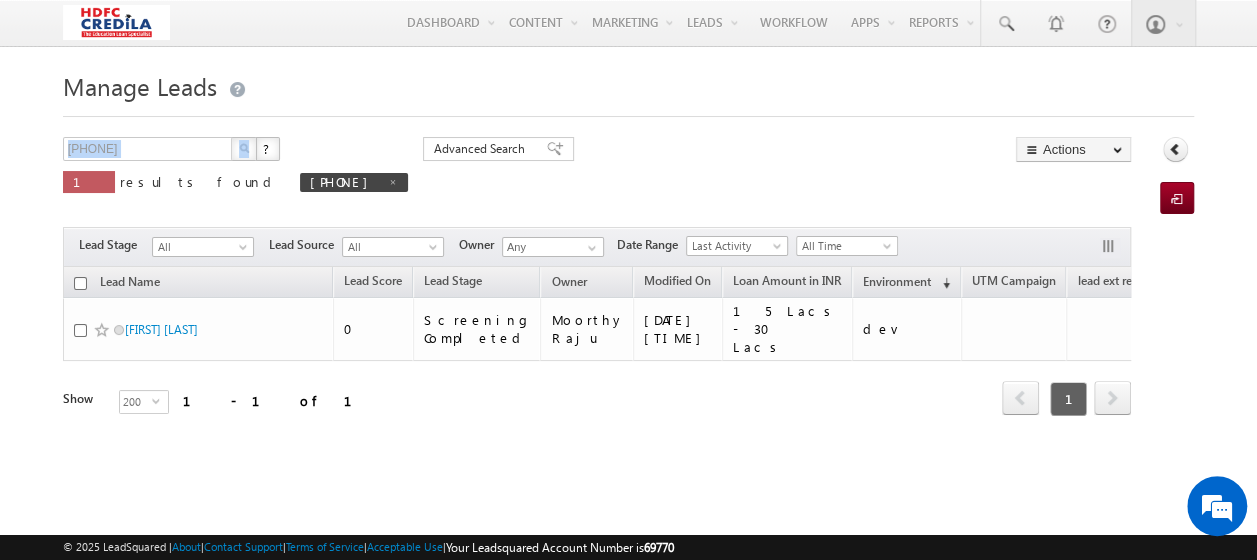 drag, startPoint x: 154, startPoint y: 138, endPoint x: 9, endPoint y: 125, distance: 145.58159 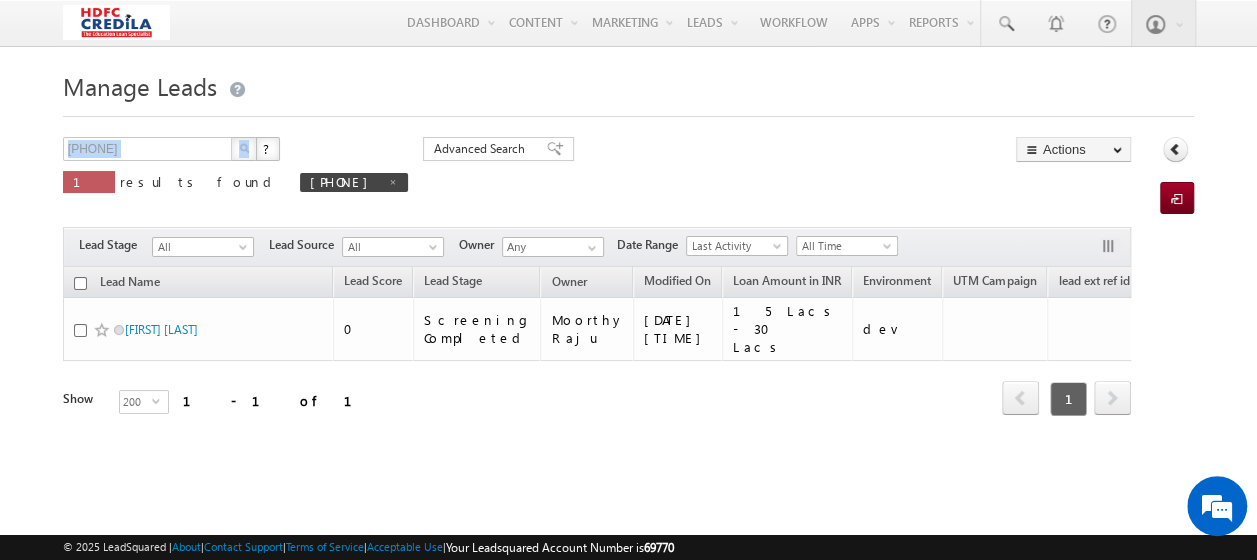 click at bounding box center [244, 148] 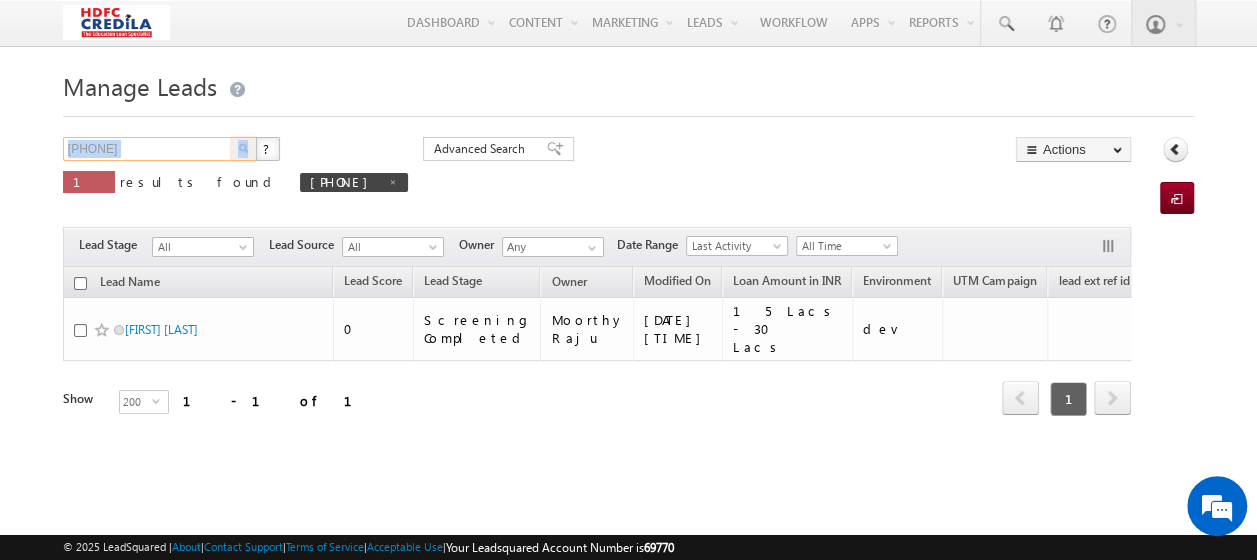 scroll, scrollTop: 0, scrollLeft: 0, axis: both 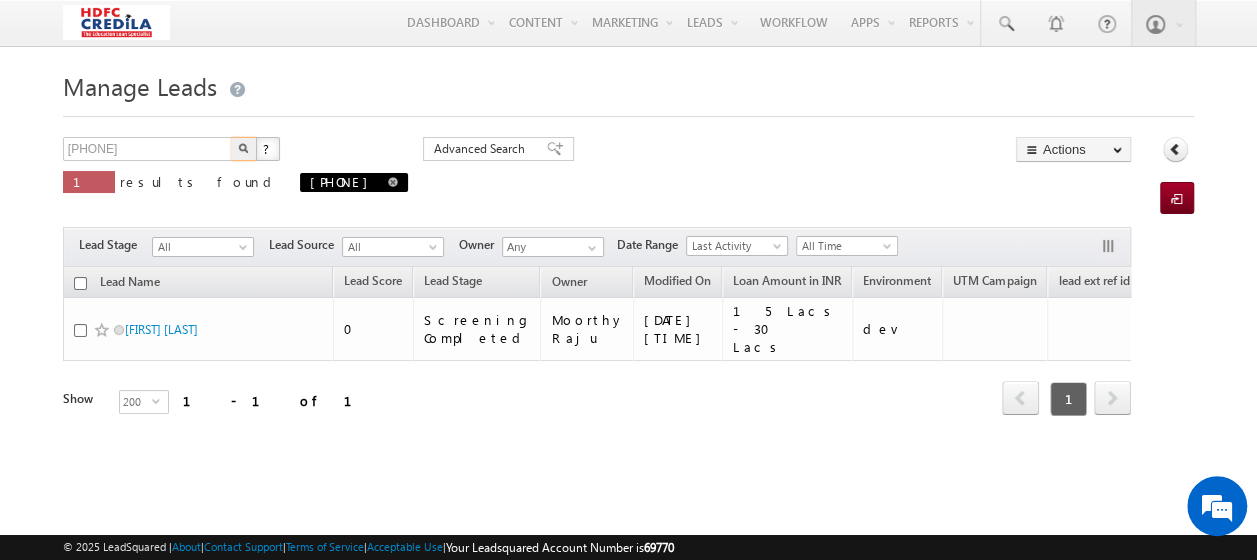 click at bounding box center (393, 182) 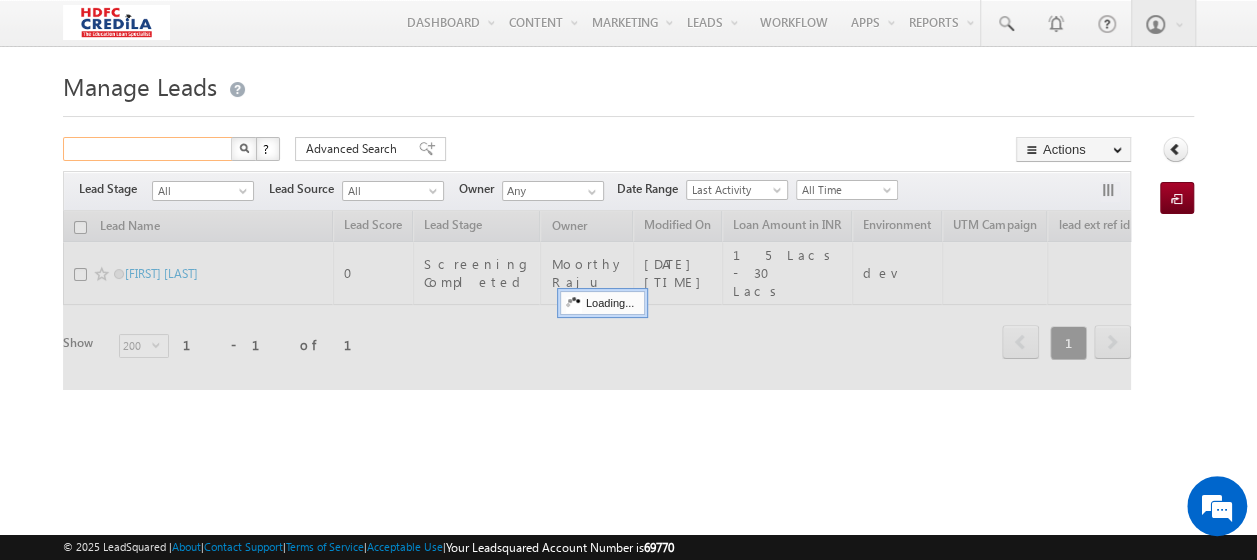 click at bounding box center [148, 149] 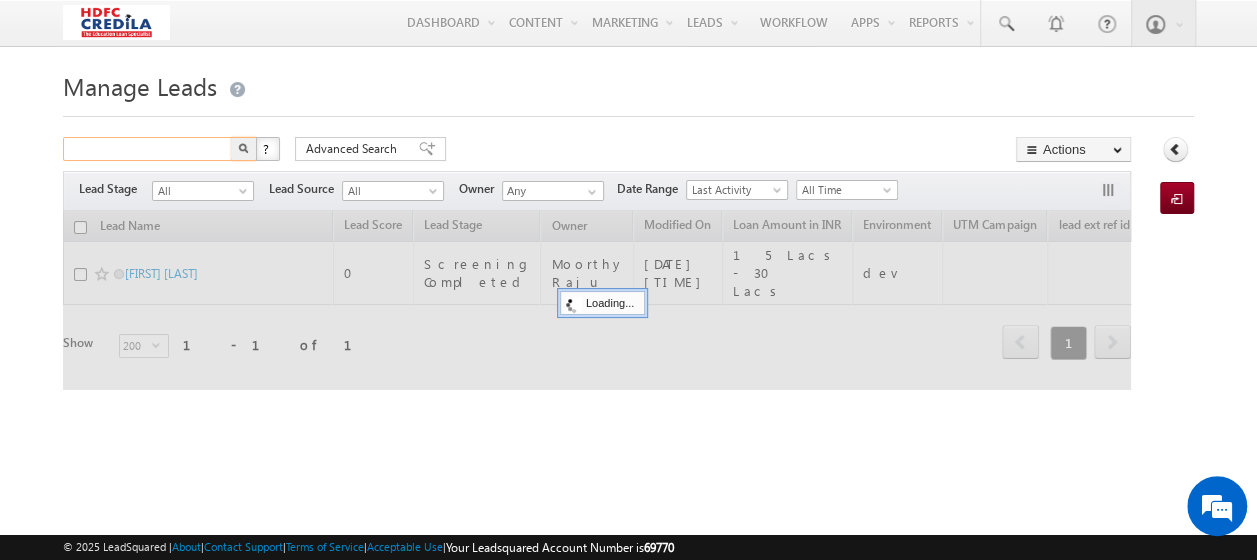 paste on "2356422222" 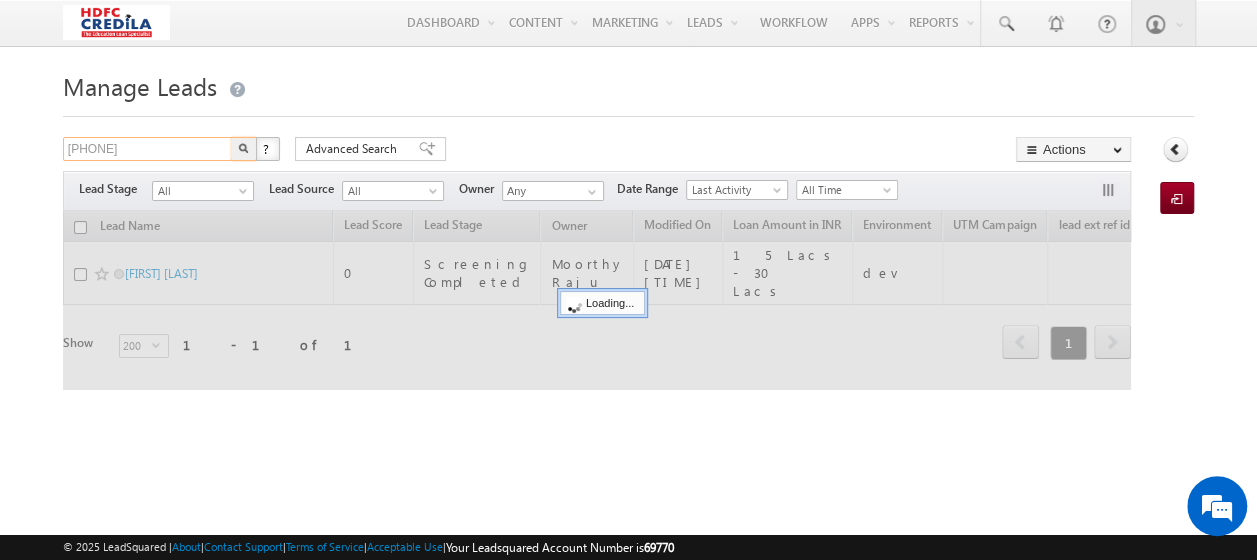 type on "2356422222" 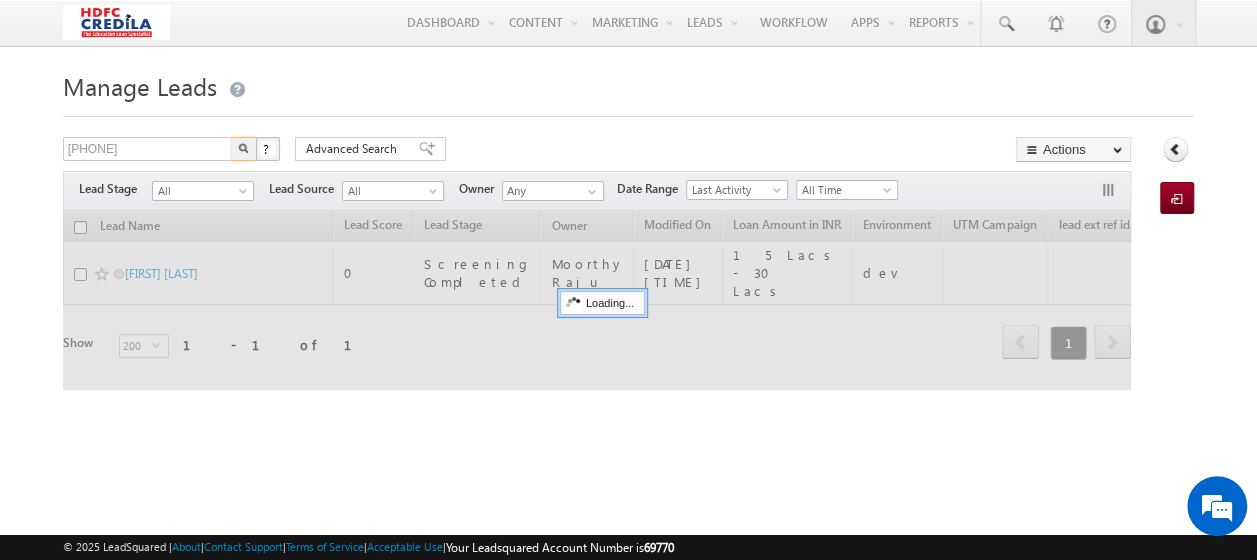 click at bounding box center (243, 148) 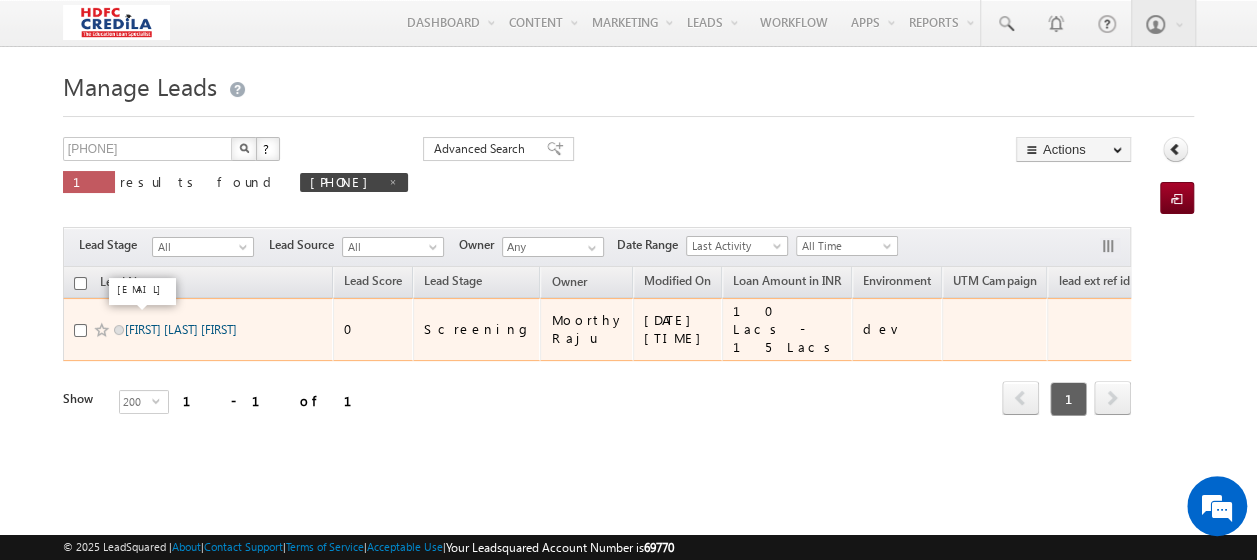 click on "[FIRST] [LAST]" at bounding box center [181, 329] 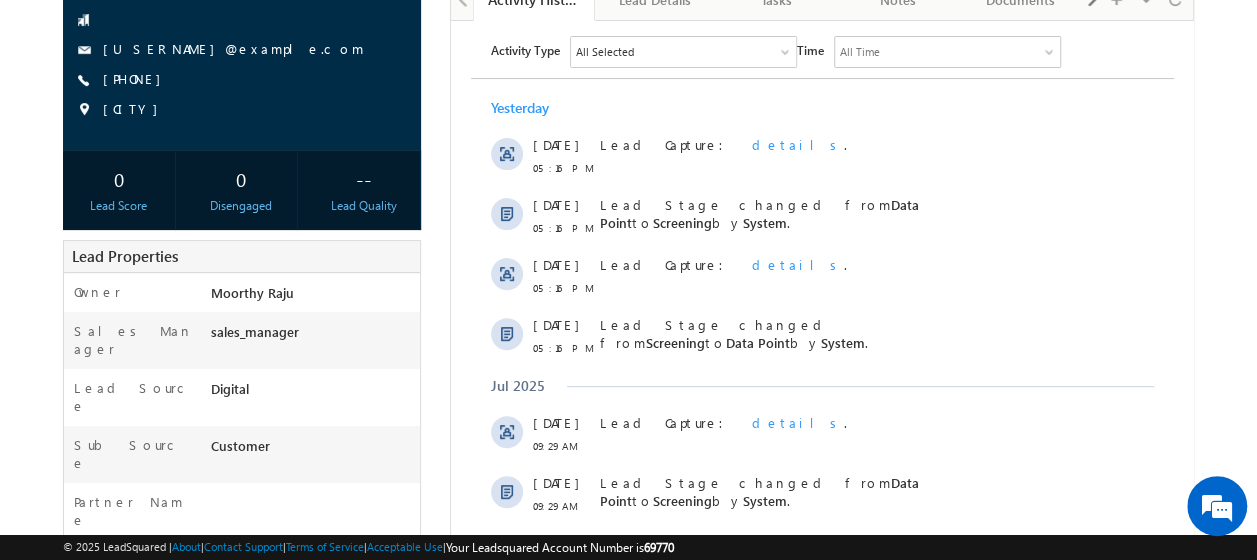 scroll, scrollTop: 0, scrollLeft: 0, axis: both 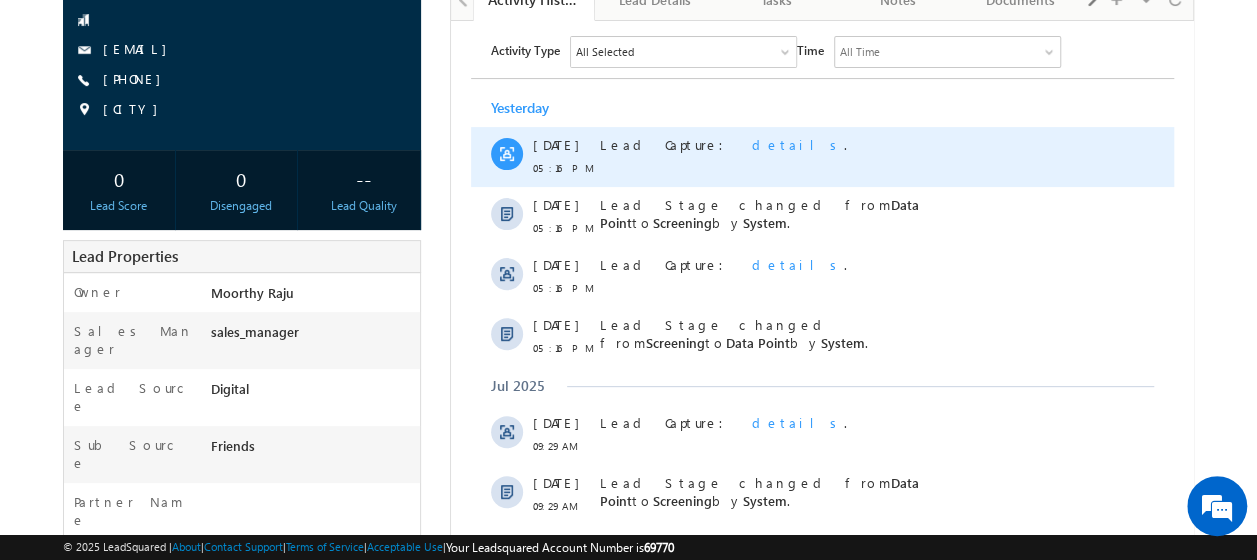 click on "details" at bounding box center [797, 143] 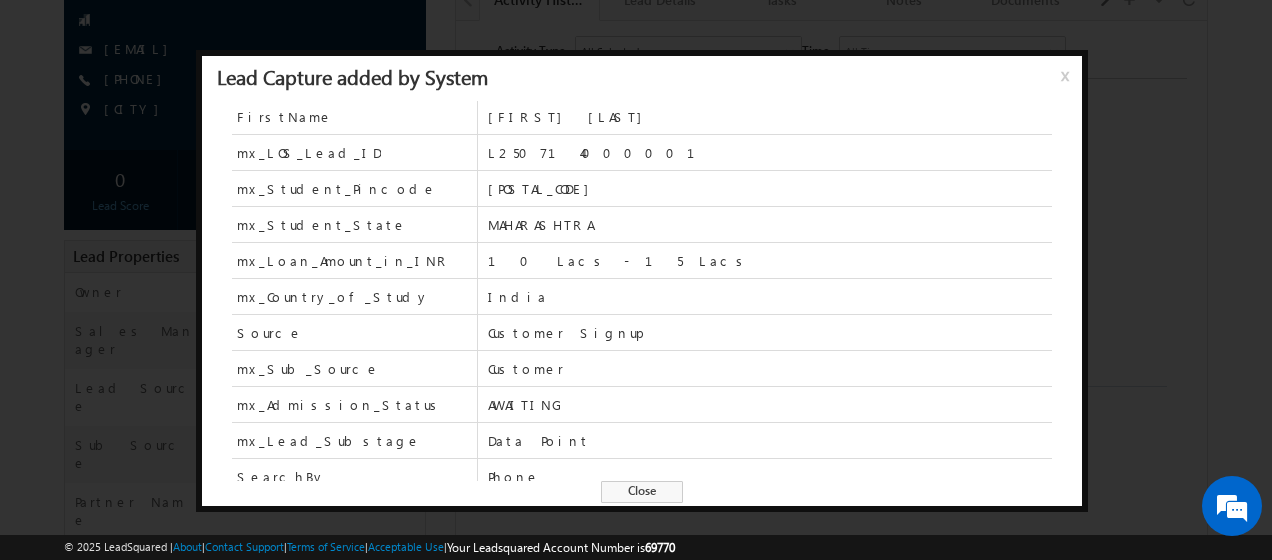 scroll, scrollTop: 100, scrollLeft: 0, axis: vertical 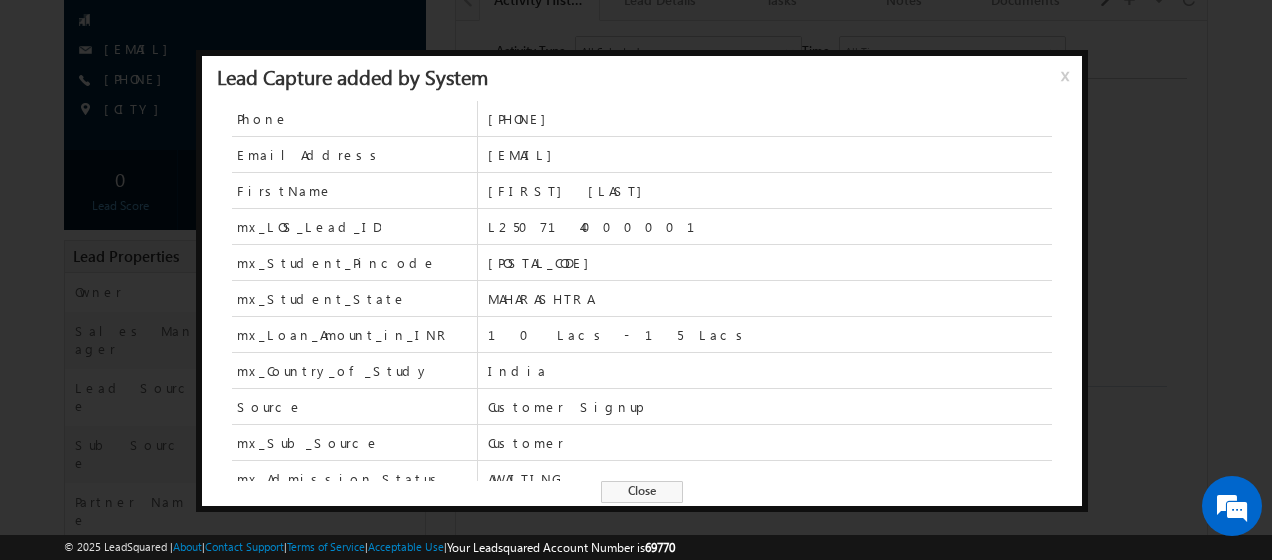 drag, startPoint x: 1069, startPoint y: 76, endPoint x: 565, endPoint y: 78, distance: 504.00397 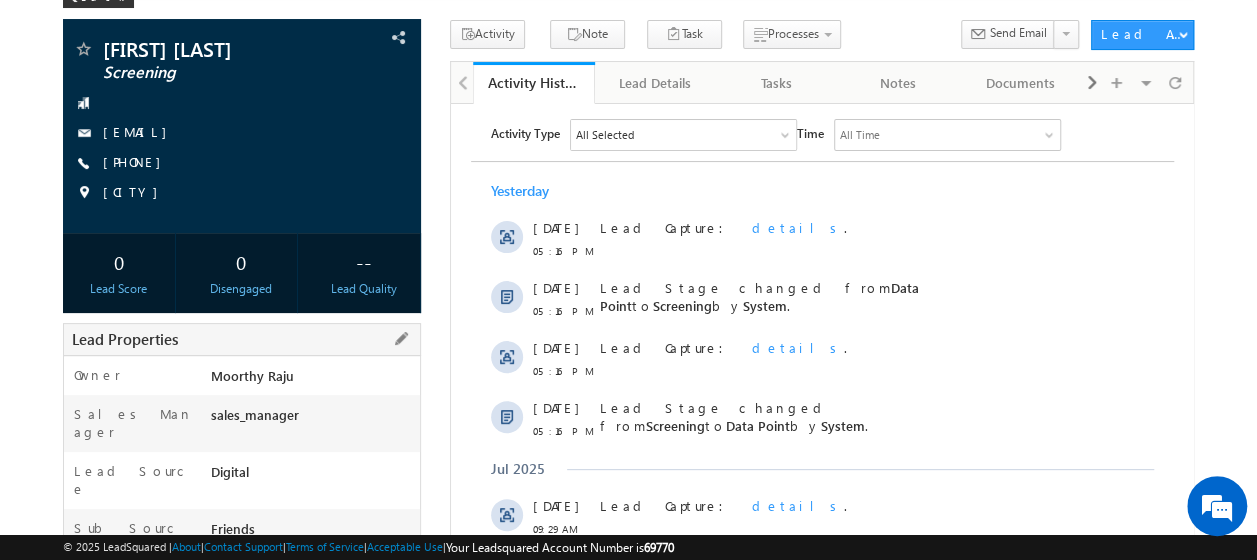 scroll, scrollTop: 0, scrollLeft: 0, axis: both 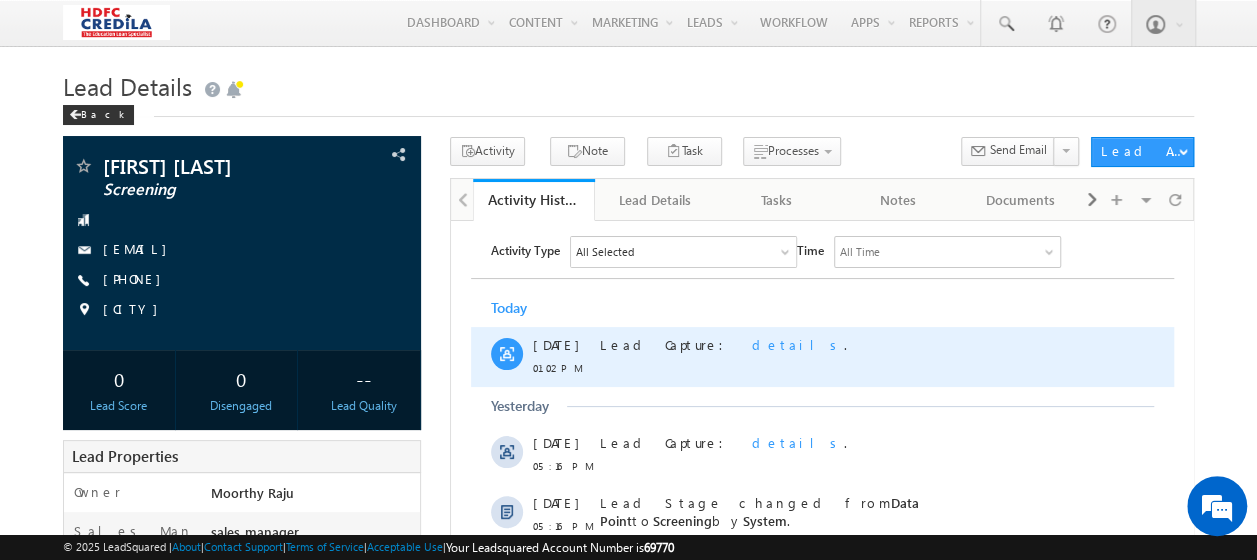click on "details" at bounding box center (797, 343) 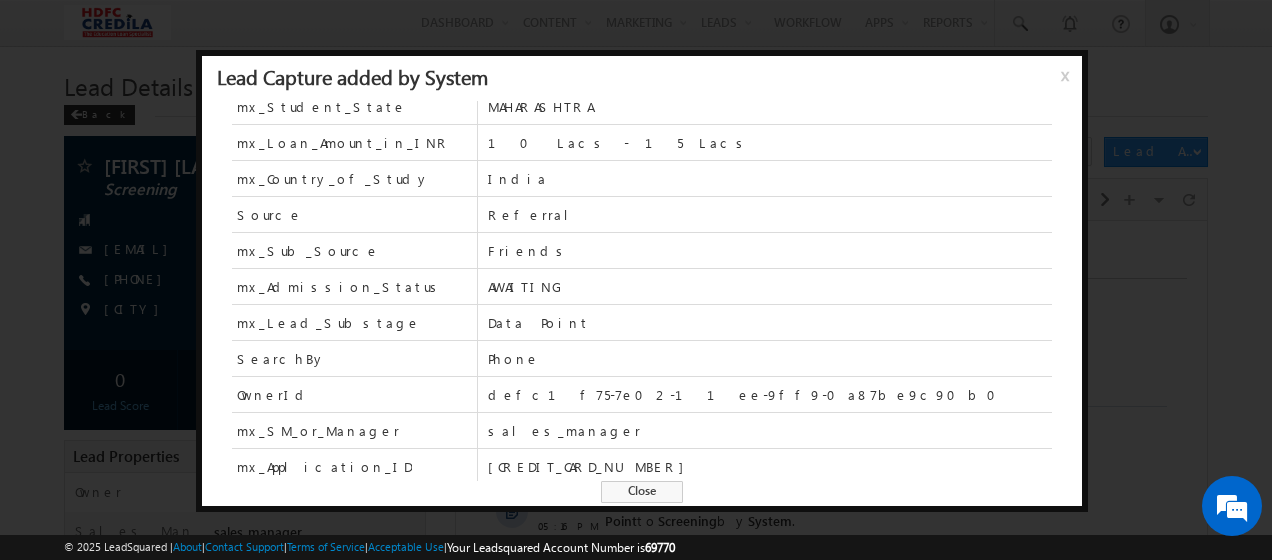 scroll, scrollTop: 200, scrollLeft: 0, axis: vertical 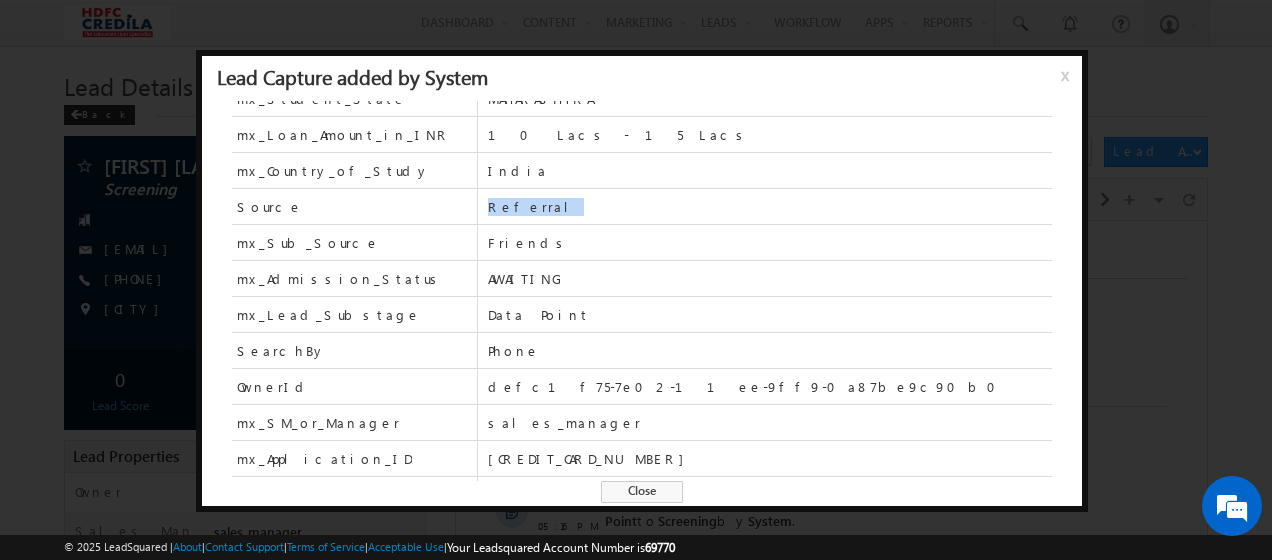 drag, startPoint x: 476, startPoint y: 195, endPoint x: 567, endPoint y: 204, distance: 91.44397 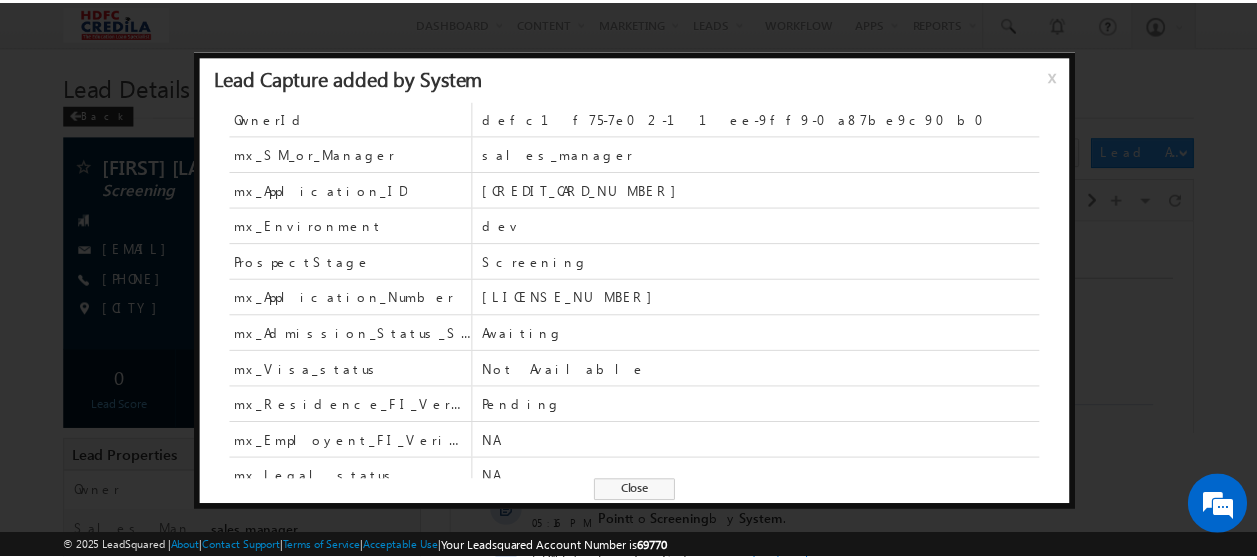 scroll, scrollTop: 500, scrollLeft: 0, axis: vertical 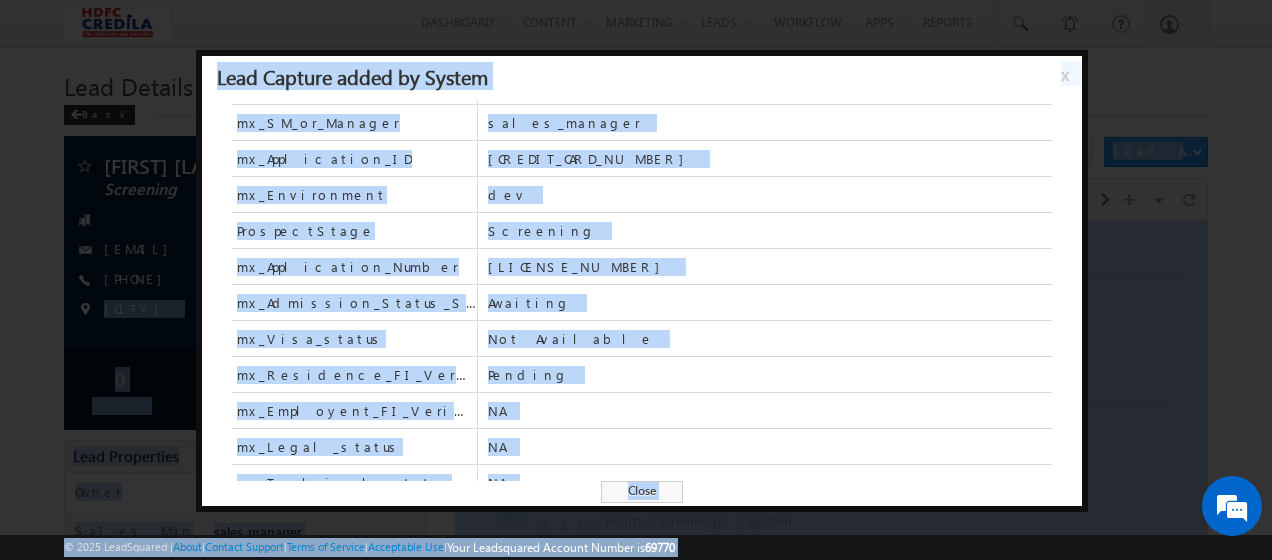 click on "Menu
[FIRST] [LAST]
[EMAIL]" at bounding box center [636, 571] 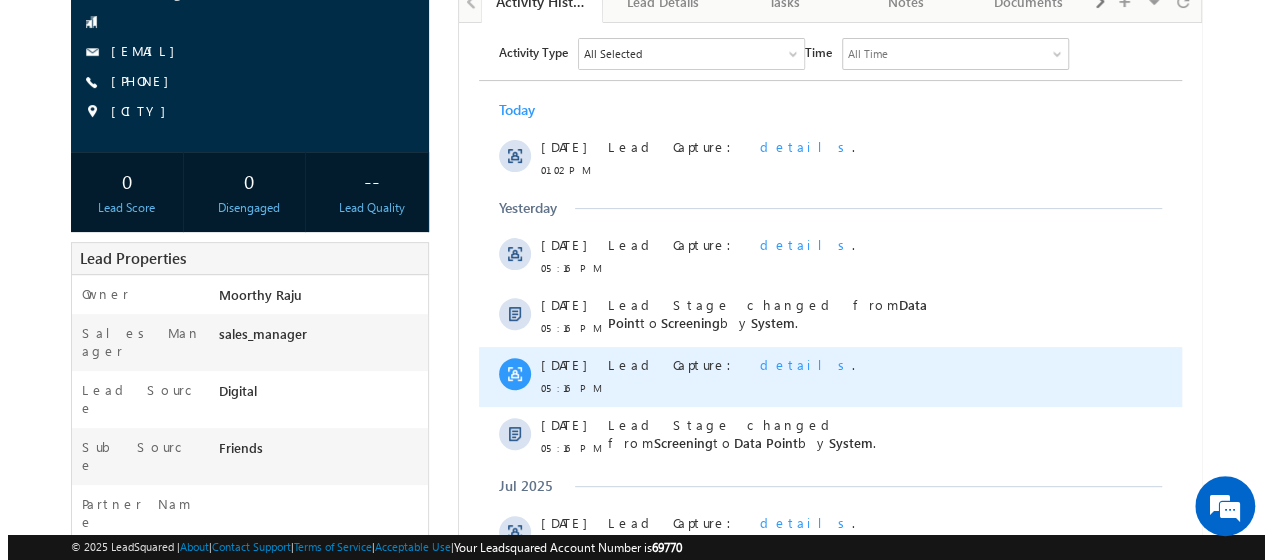 scroll, scrollTop: 200, scrollLeft: 0, axis: vertical 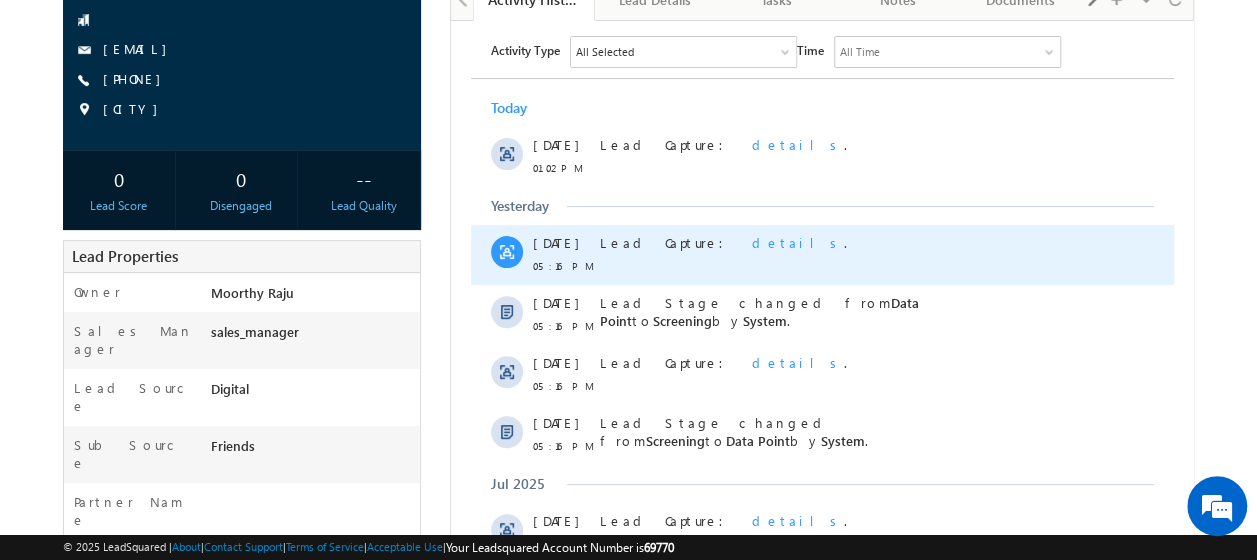 click on "details" at bounding box center [797, 241] 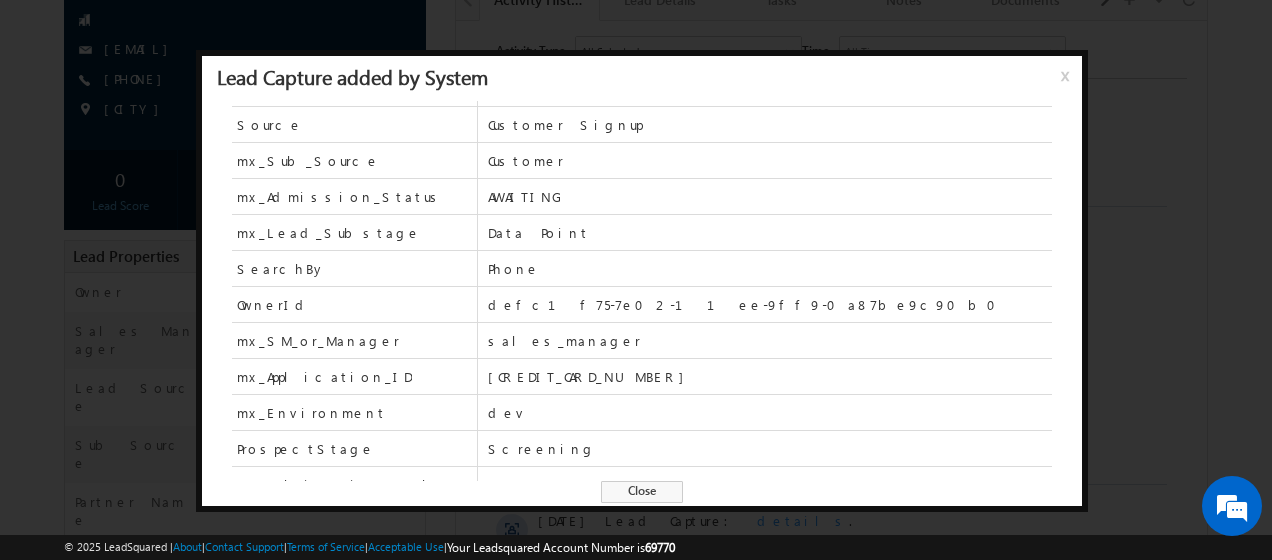 scroll, scrollTop: 182, scrollLeft: 0, axis: vertical 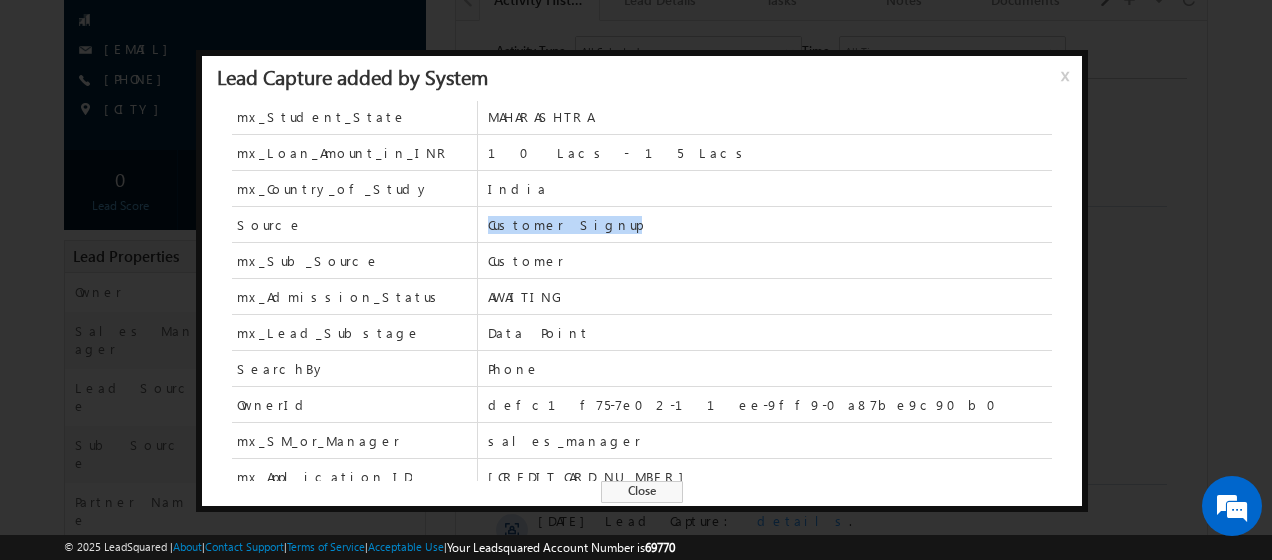 drag, startPoint x: 622, startPoint y: 228, endPoint x: 461, endPoint y: 224, distance: 161.04968 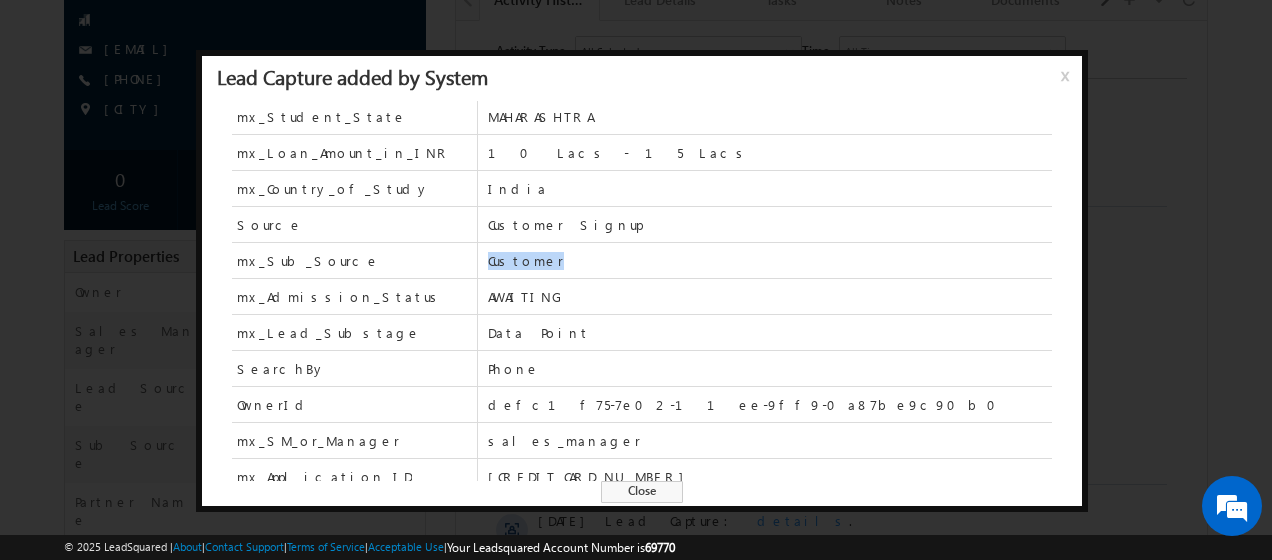 drag, startPoint x: 461, startPoint y: 224, endPoint x: 465, endPoint y: 258, distance: 34.234486 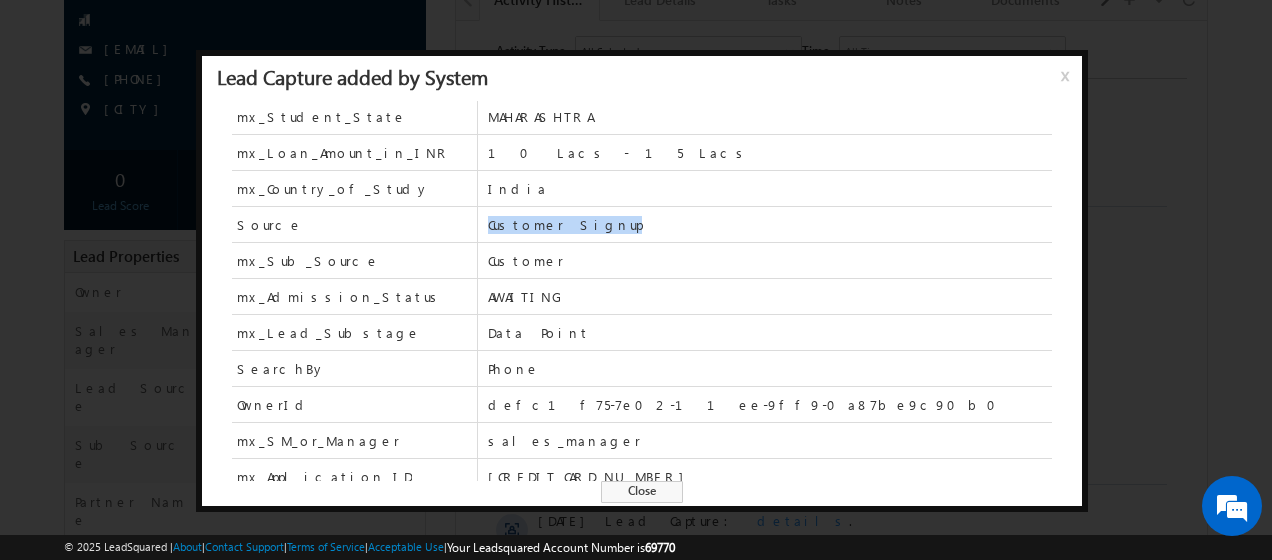 drag, startPoint x: 613, startPoint y: 218, endPoint x: 468, endPoint y: 220, distance: 145.0138 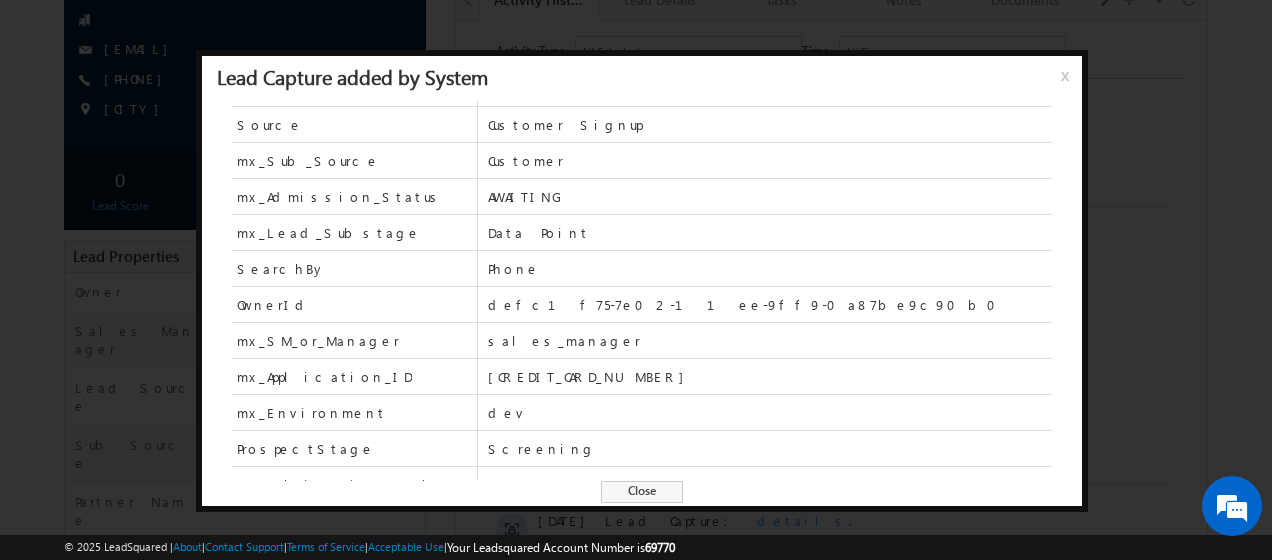 click at bounding box center (636, 280) 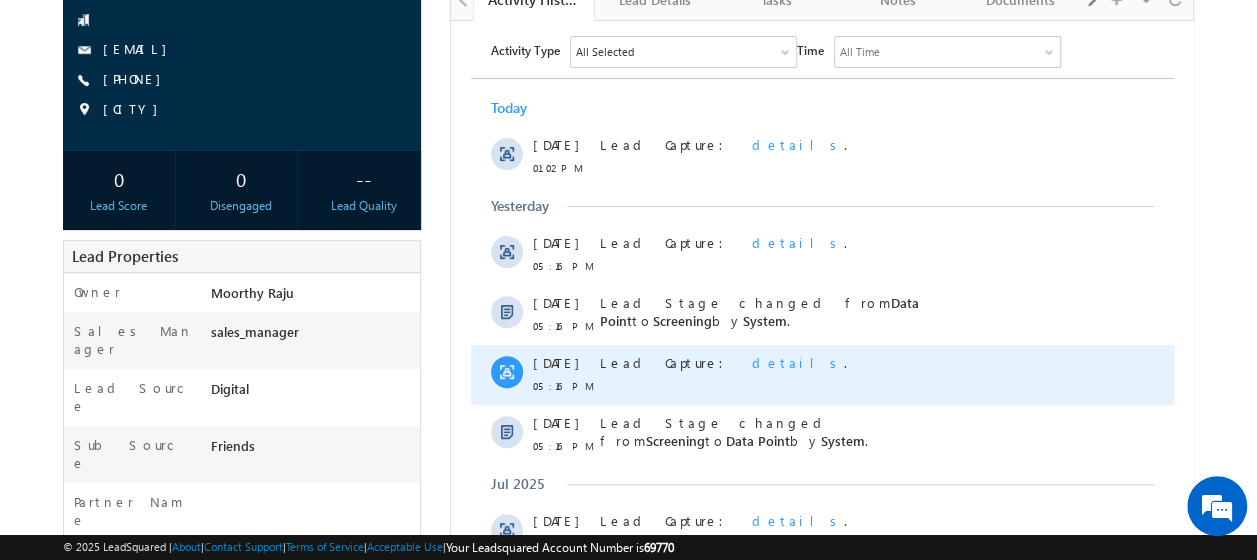 click on "details" at bounding box center [797, 361] 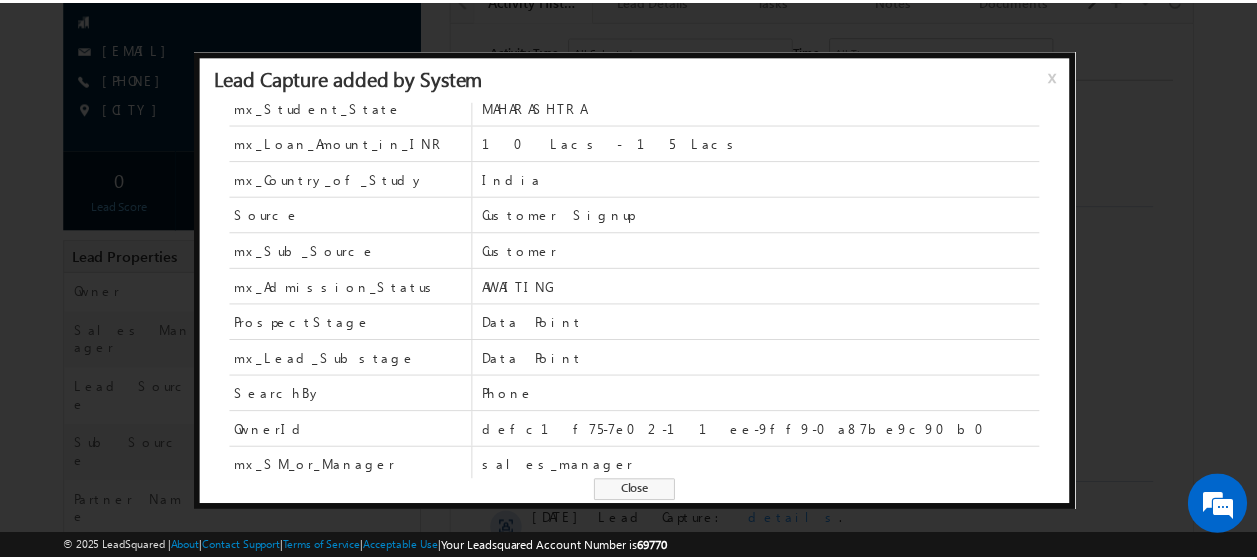 scroll, scrollTop: 200, scrollLeft: 0, axis: vertical 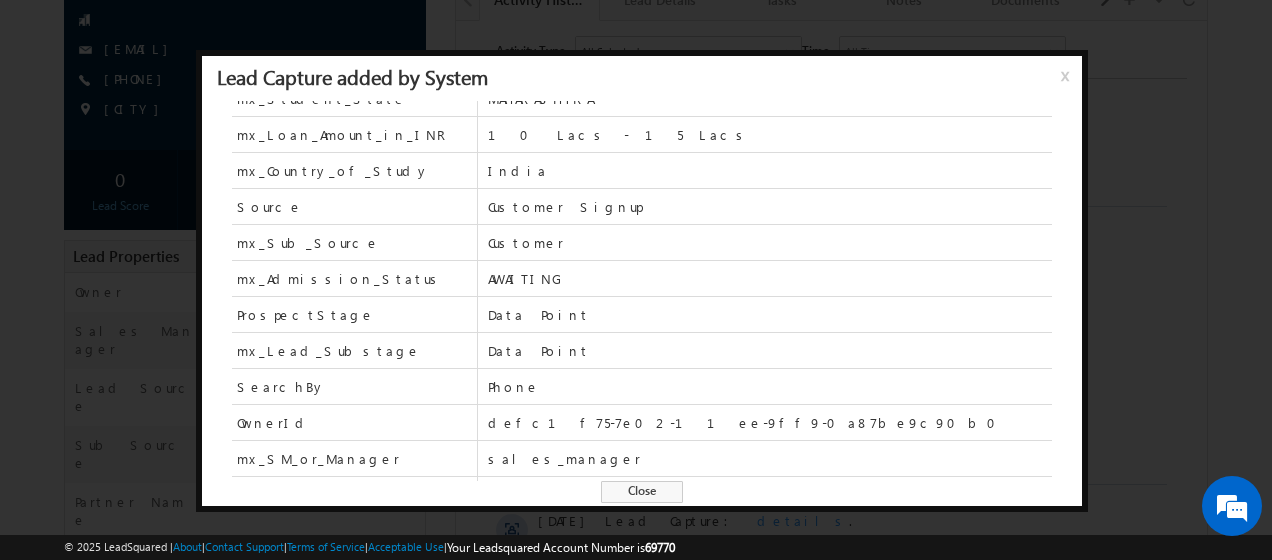 click at bounding box center (636, 280) 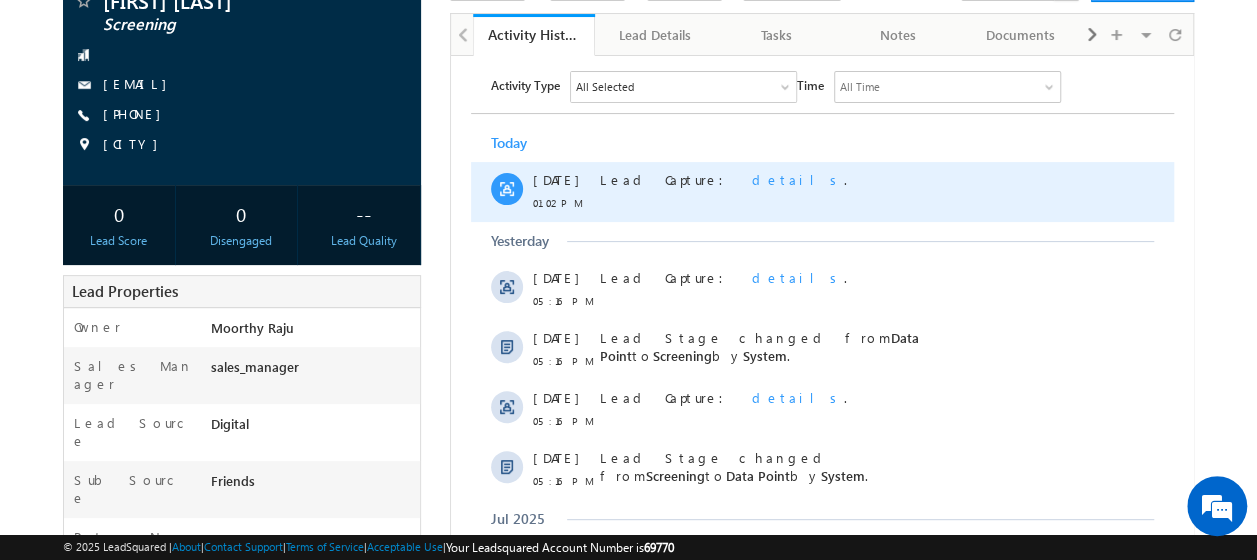 scroll, scrollTop: 100, scrollLeft: 0, axis: vertical 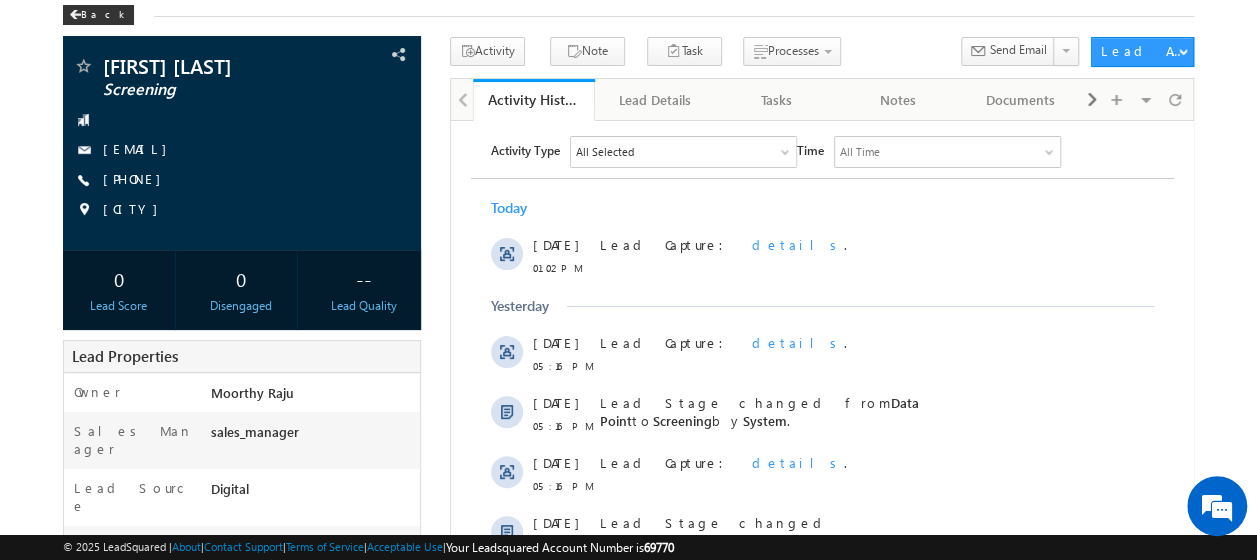 click on "Menu
Vinay Rykala
vinay .ryak ala@c redil a.com" at bounding box center [628, 446] 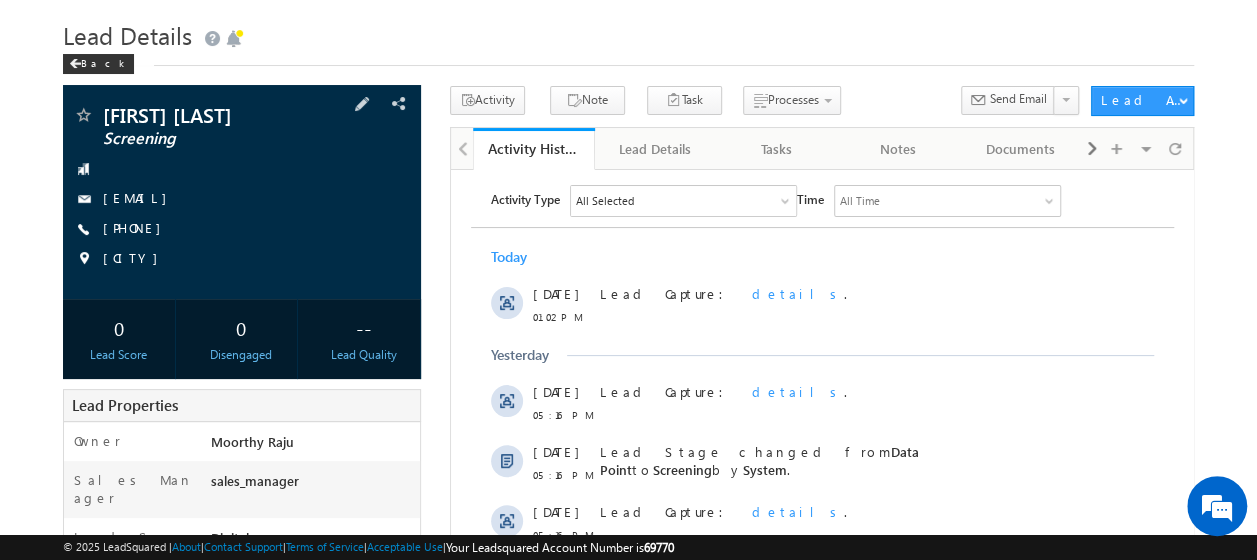 scroll, scrollTop: 0, scrollLeft: 0, axis: both 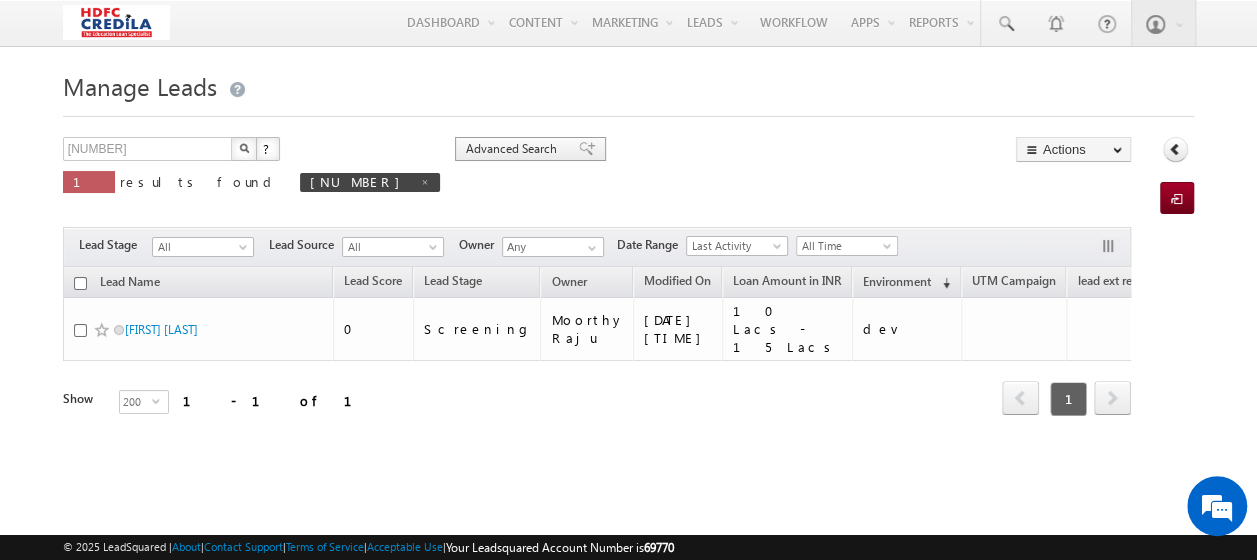 click on "Advanced Search" at bounding box center (514, 149) 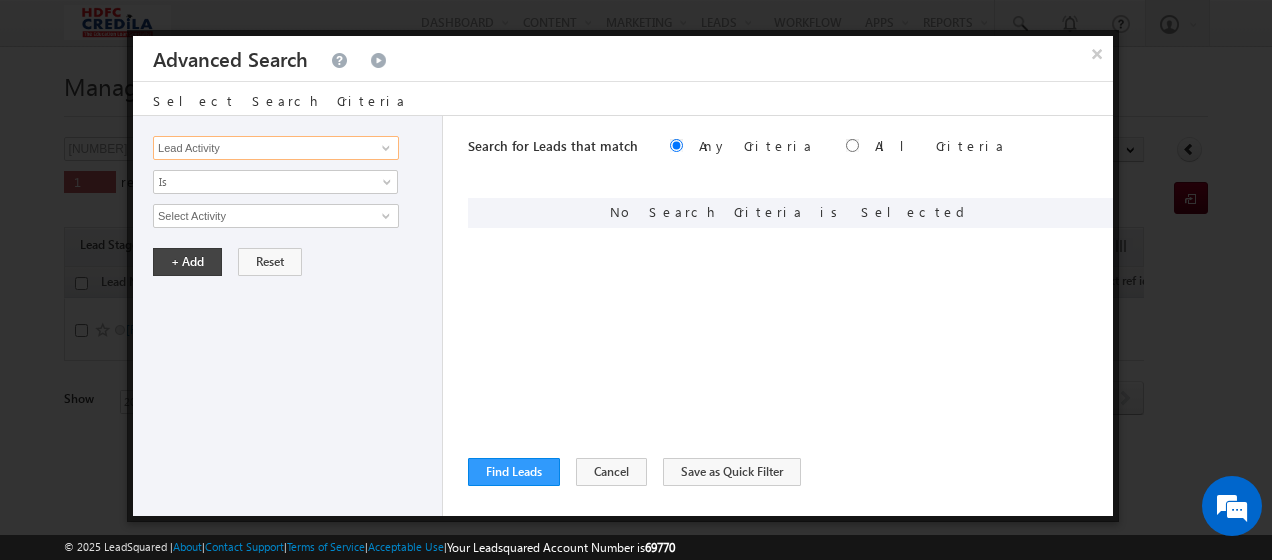 click on "Lead Activity" at bounding box center [276, 148] 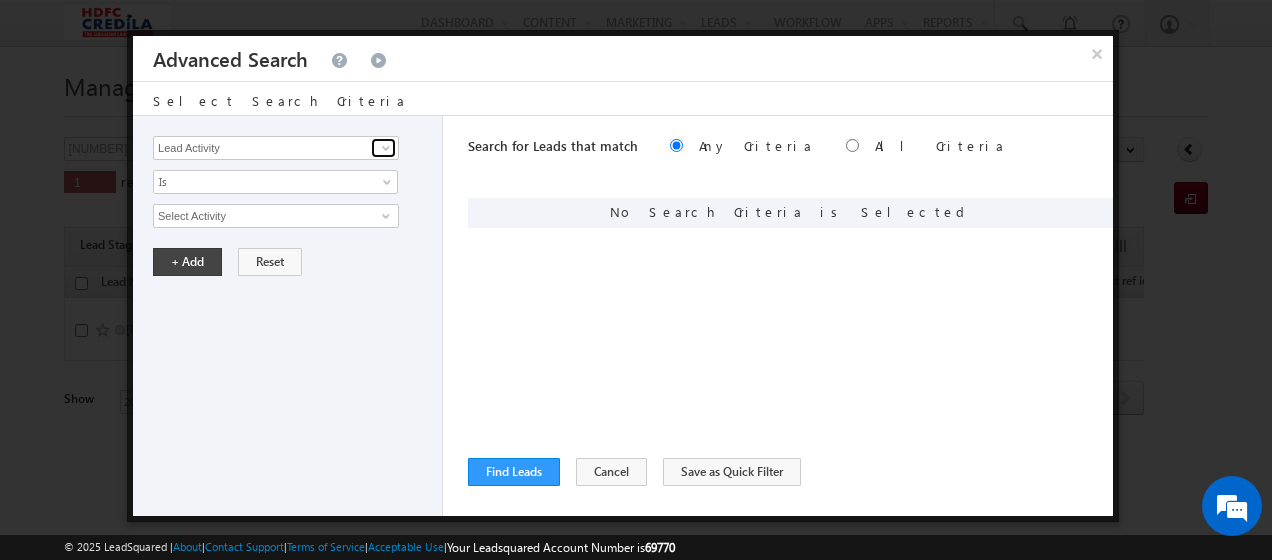 click at bounding box center (386, 148) 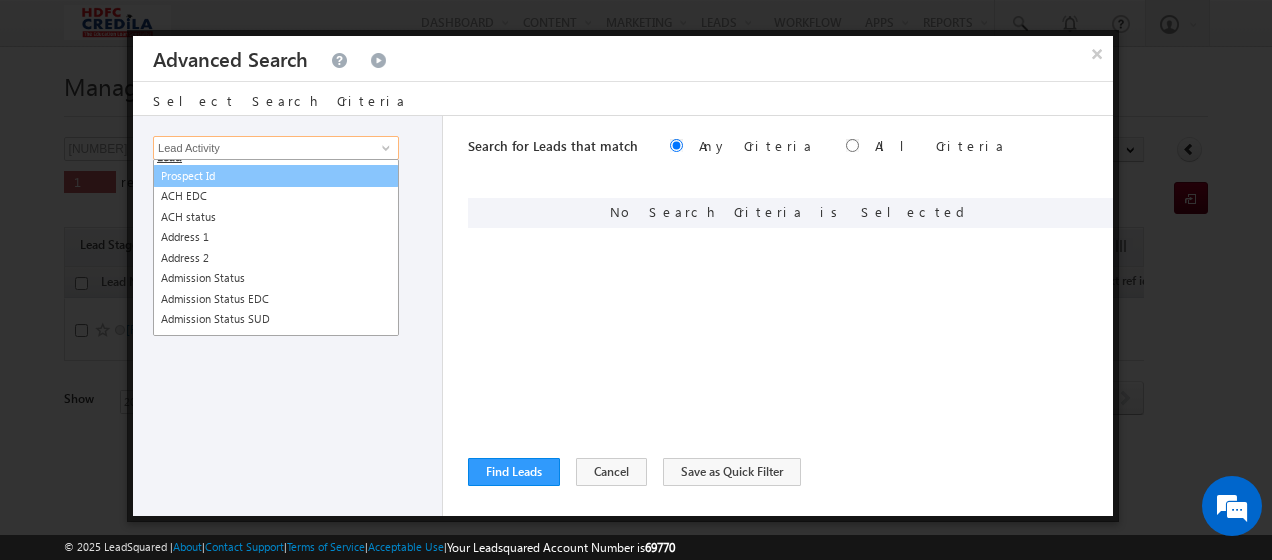 scroll, scrollTop: 100, scrollLeft: 0, axis: vertical 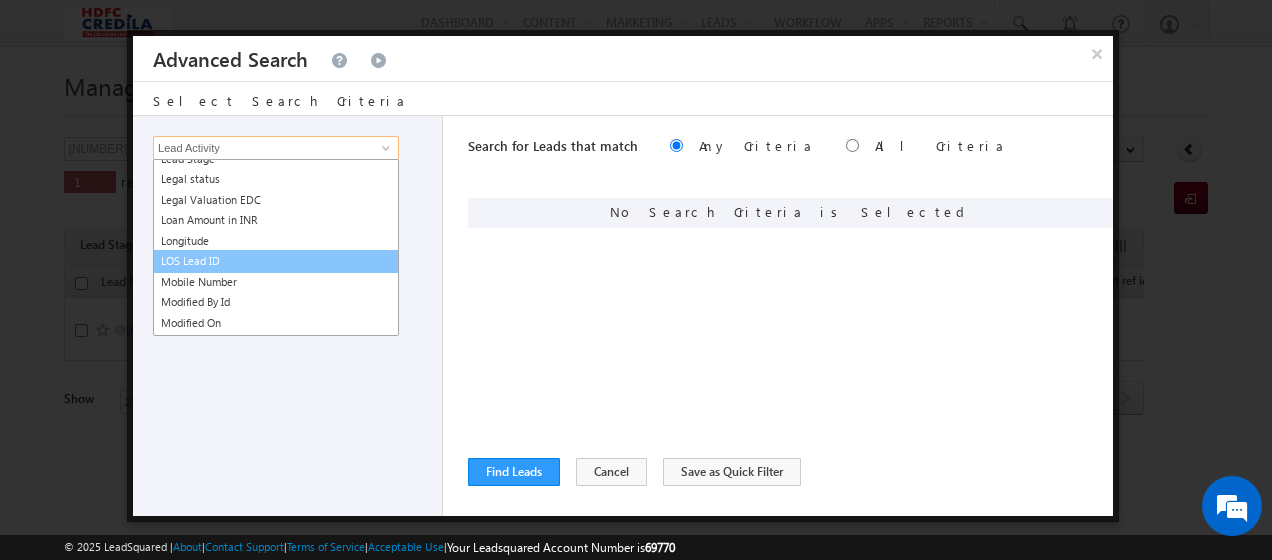 click on "LOS Lead ID" at bounding box center [276, 261] 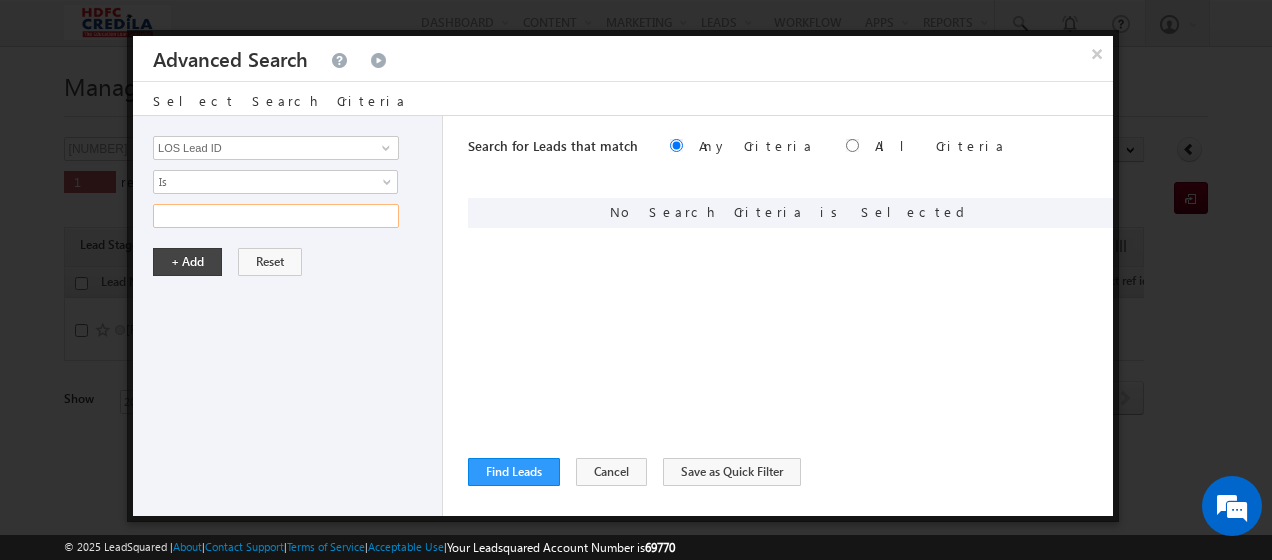 click at bounding box center (276, 216) 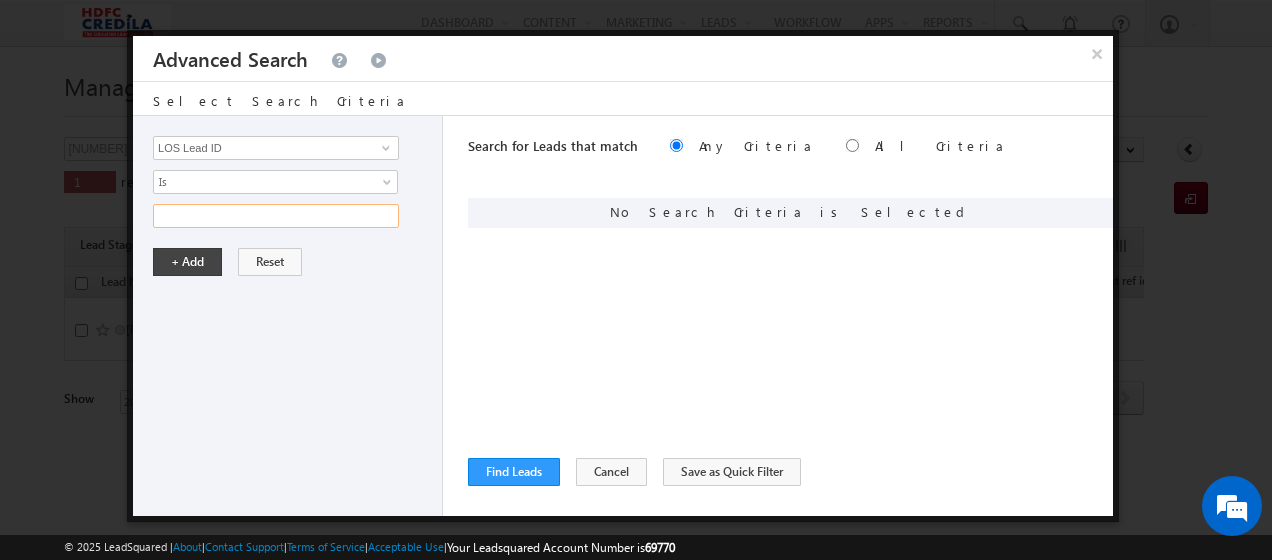 paste on "2356422222" 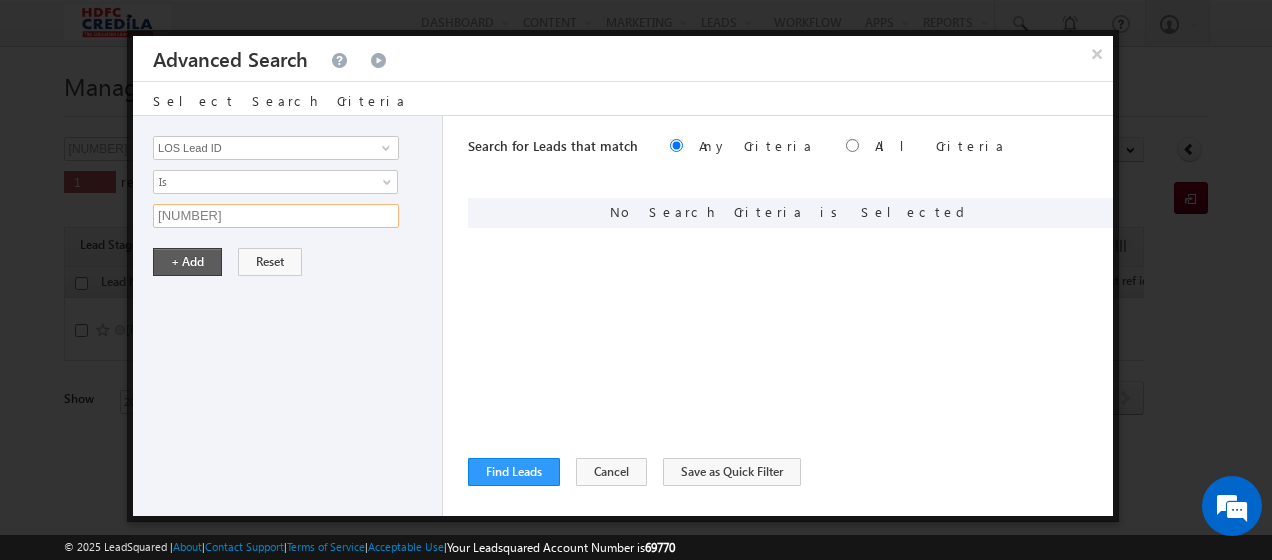 type on "2356422222" 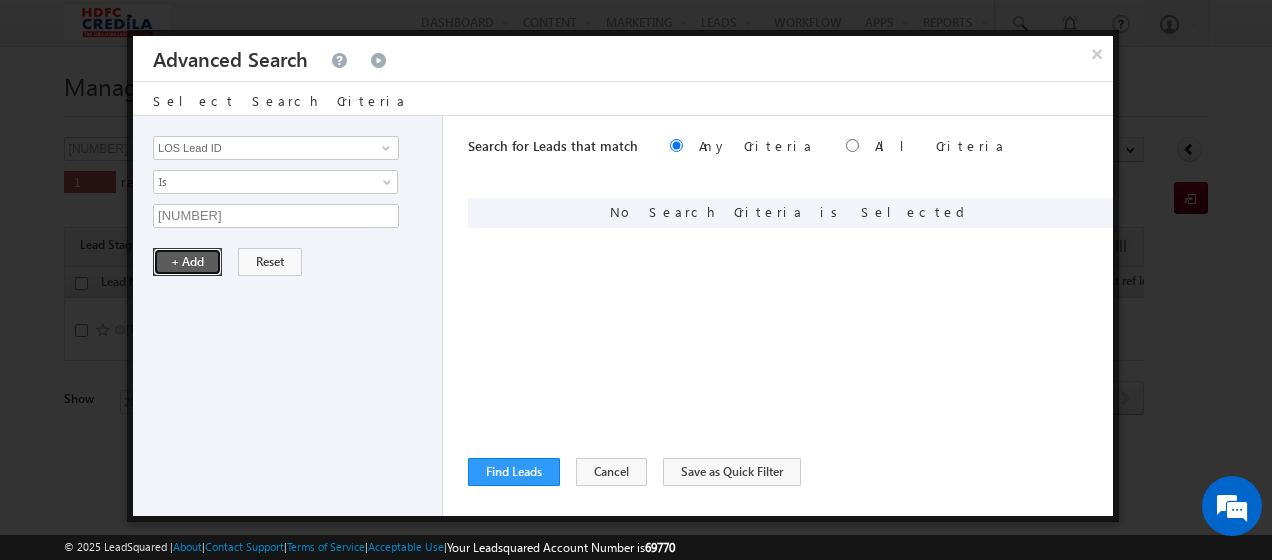 click on "+ Add" at bounding box center [187, 262] 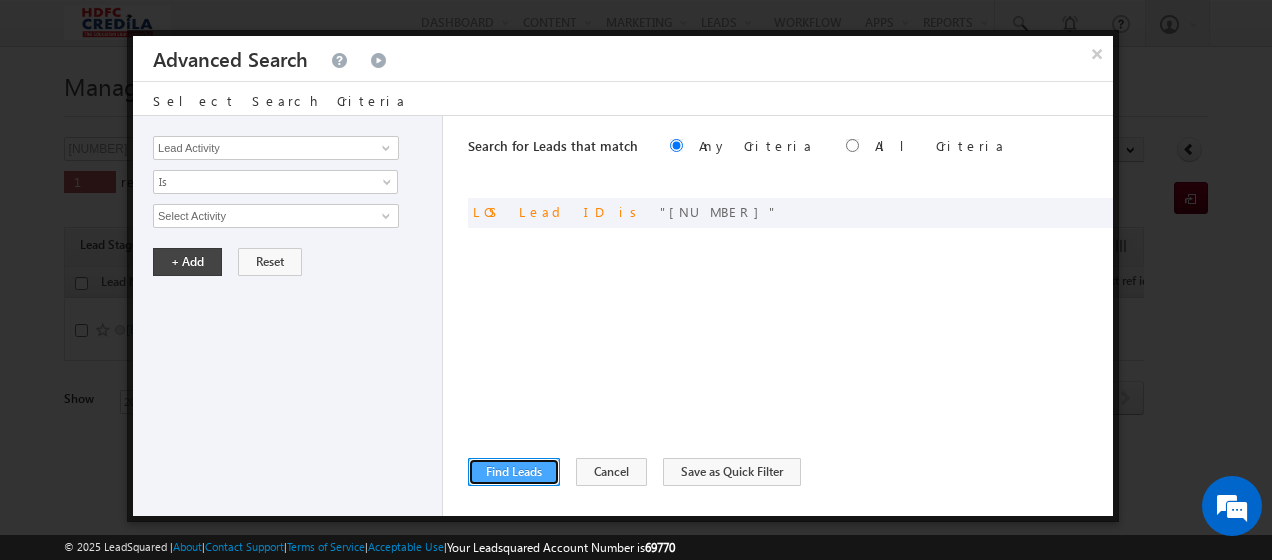 click on "Find Leads" at bounding box center (514, 472) 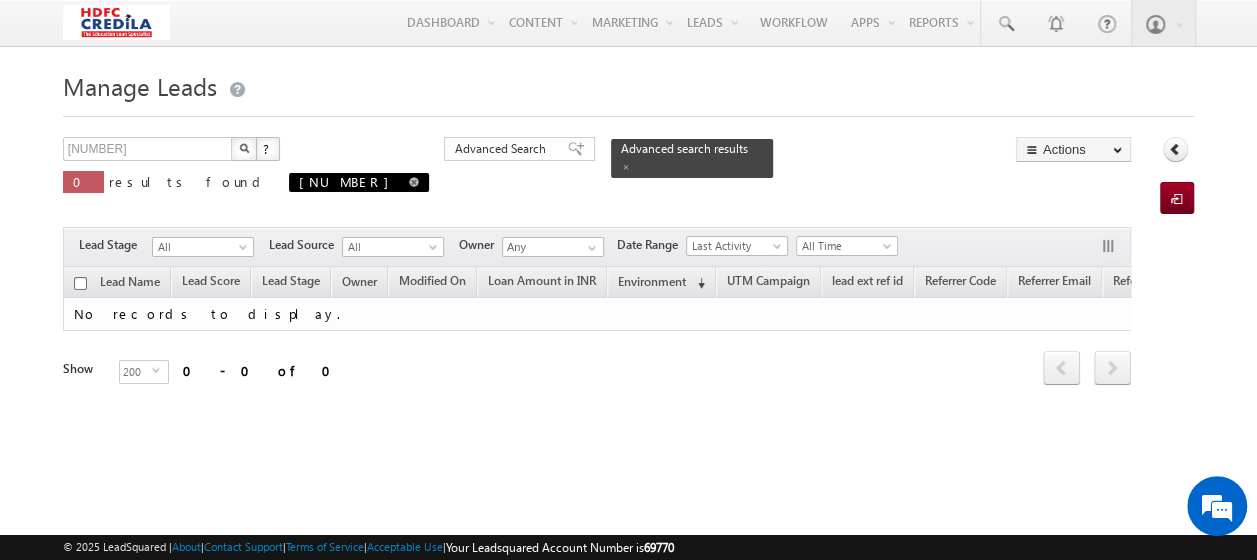 click on "2356422222" at bounding box center (359, 182) 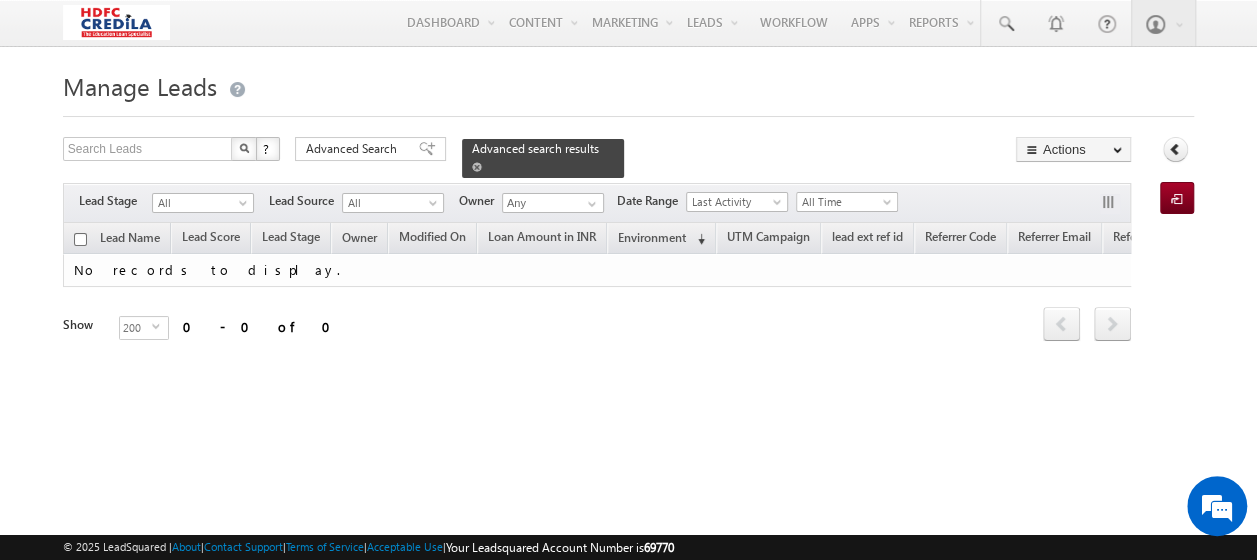 click on "Advanced search results" at bounding box center (535, 148) 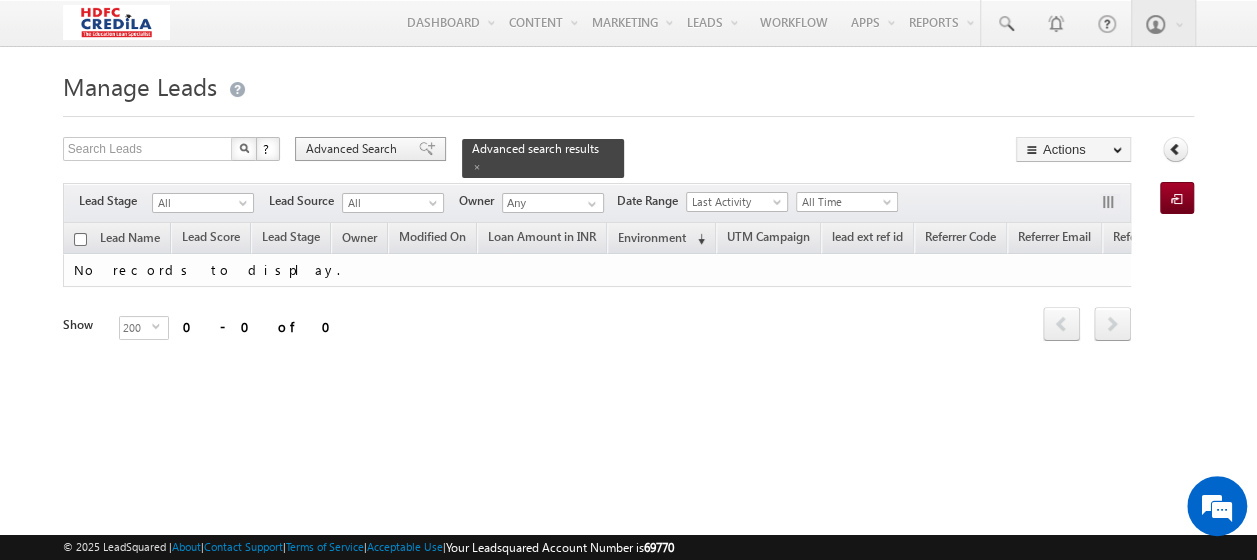 click on "Advanced Search" at bounding box center [354, 149] 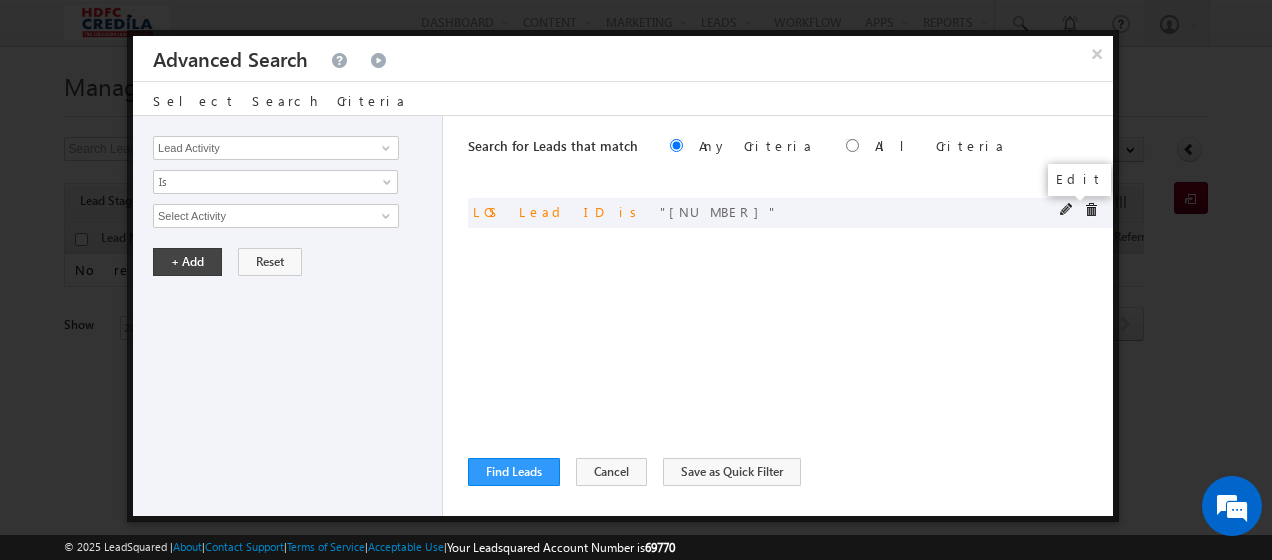 click at bounding box center (1067, 210) 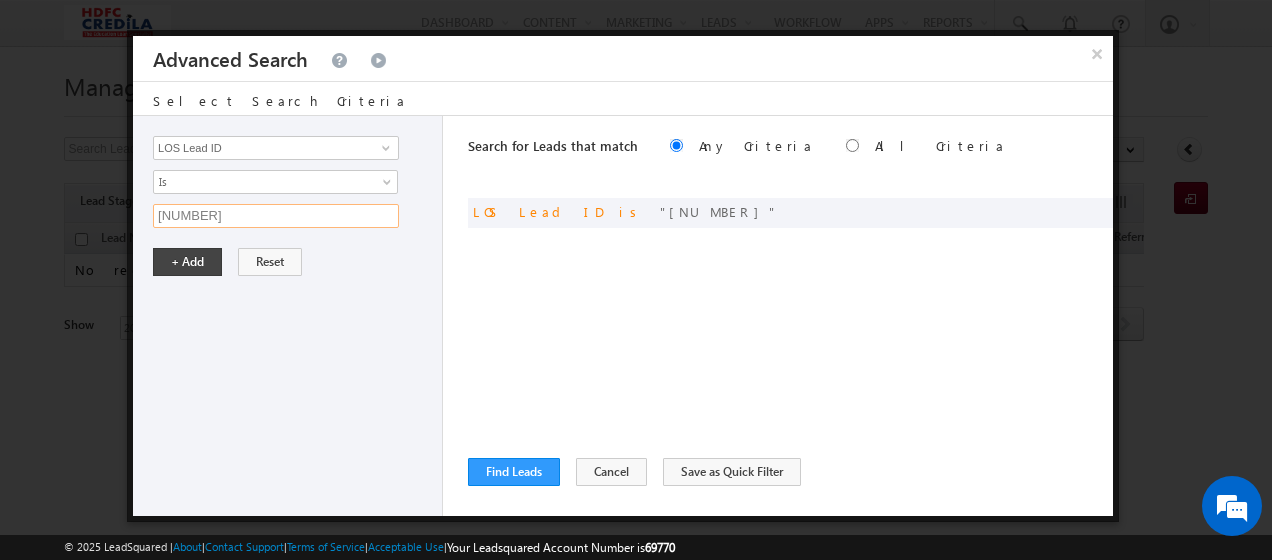drag, startPoint x: 256, startPoint y: 214, endPoint x: 65, endPoint y: 222, distance: 191.16747 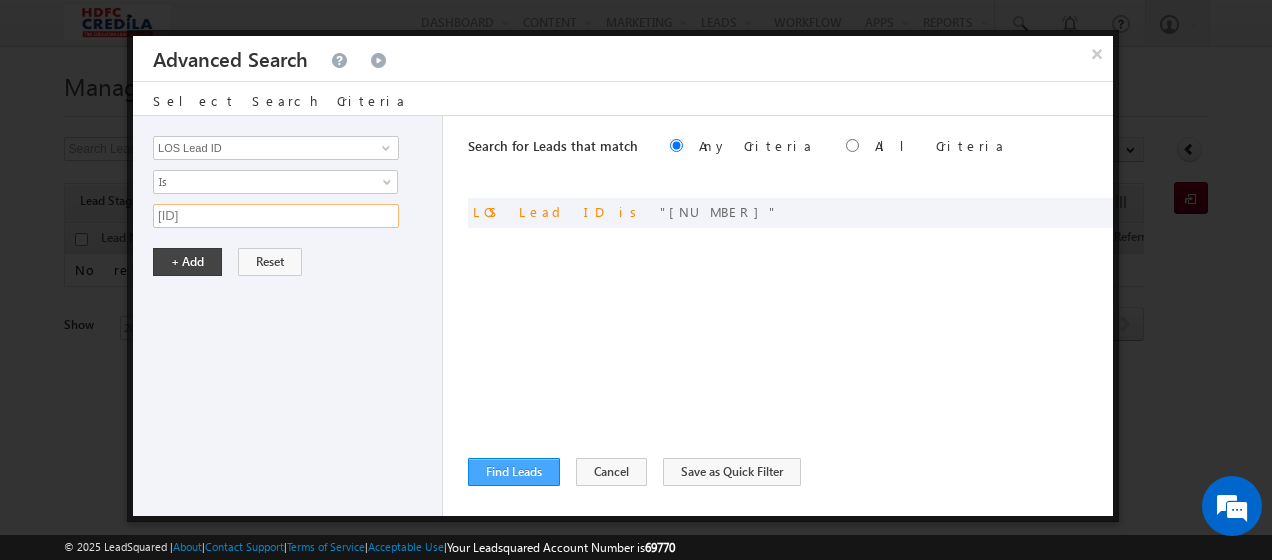 type on "L240821000087" 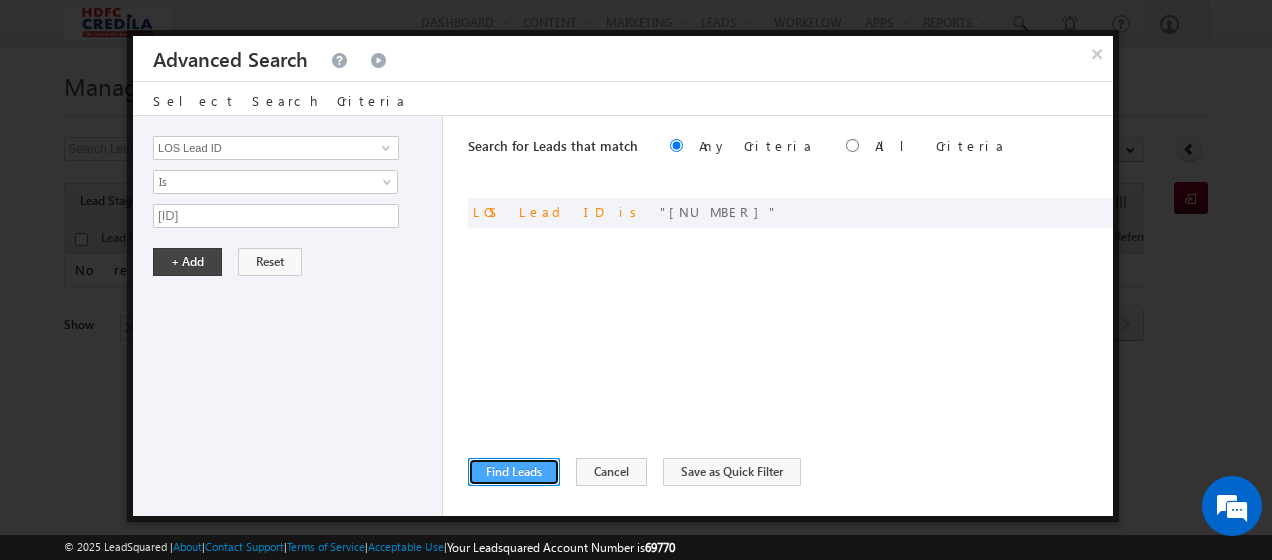 click on "Find Leads" at bounding box center [514, 472] 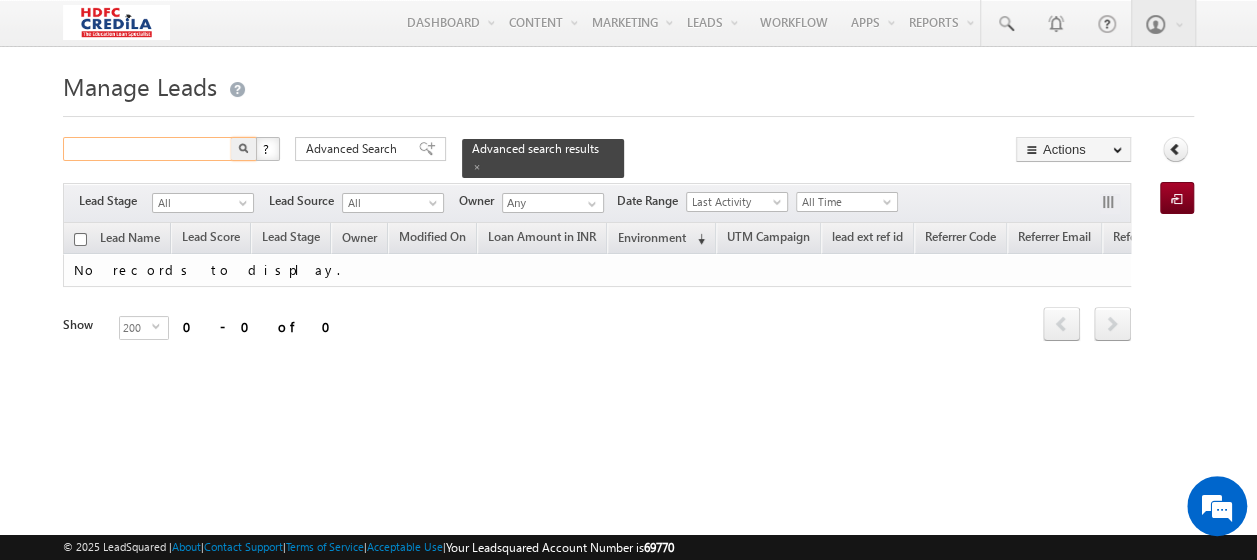 click at bounding box center (148, 149) 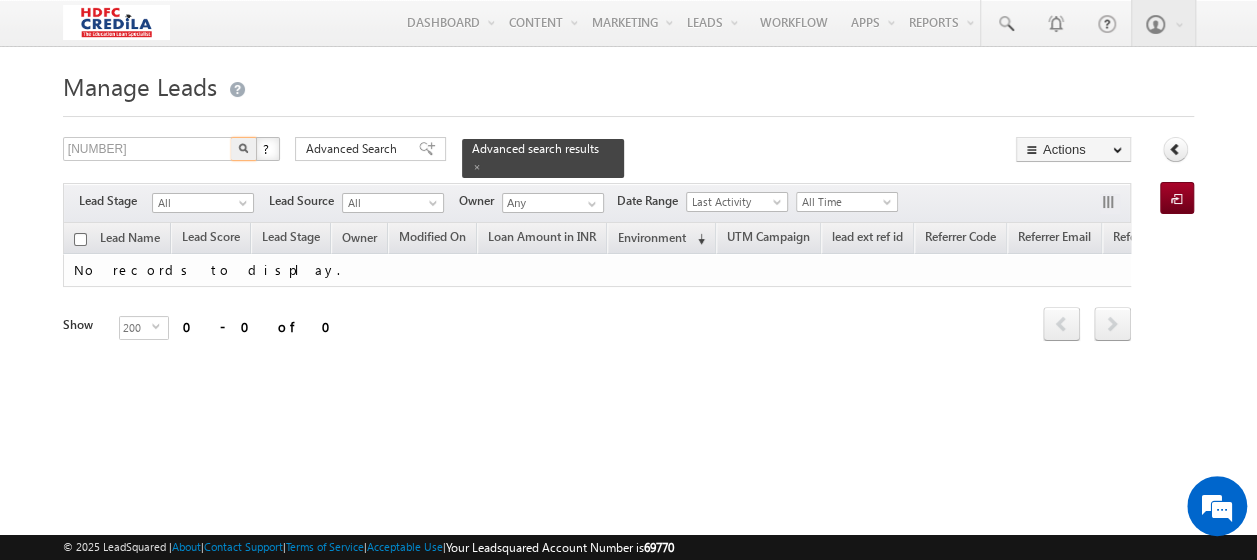 click at bounding box center [243, 148] 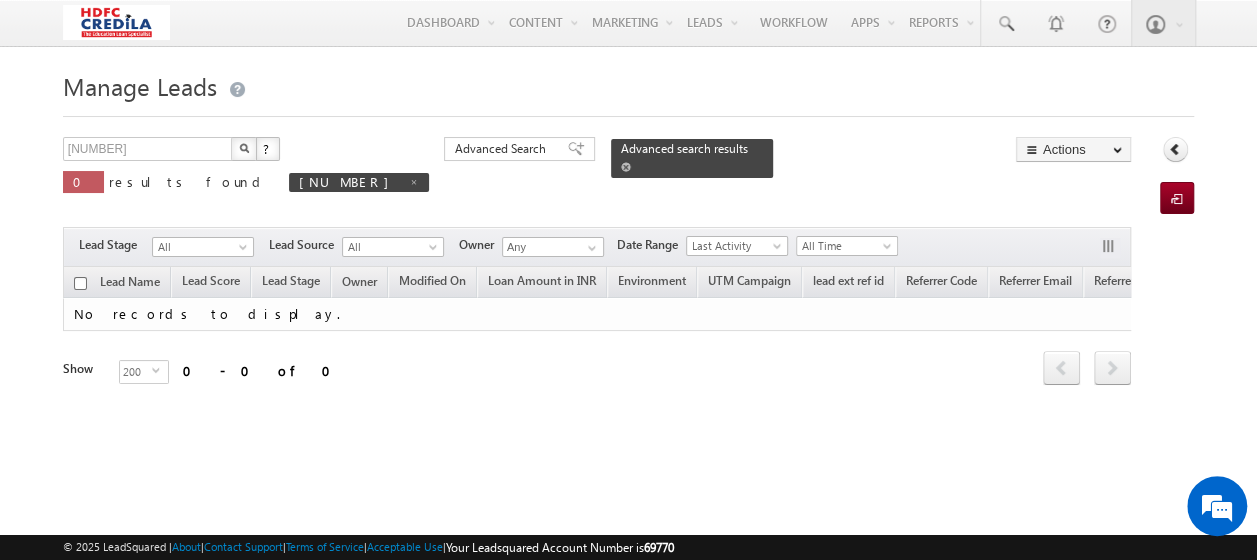 click at bounding box center [626, 167] 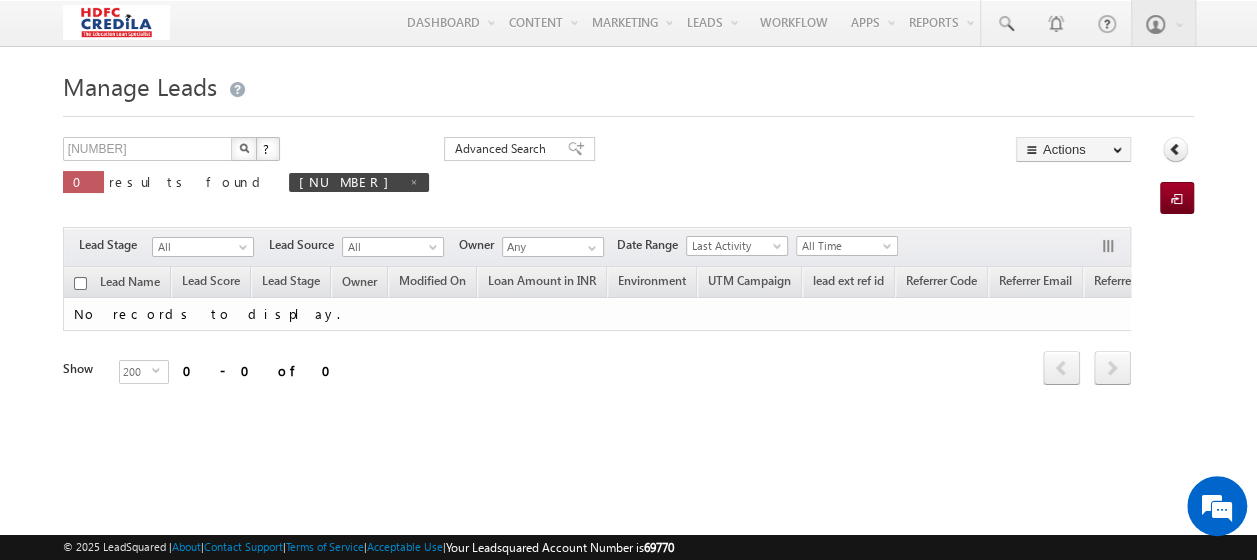 click at bounding box center (244, 148) 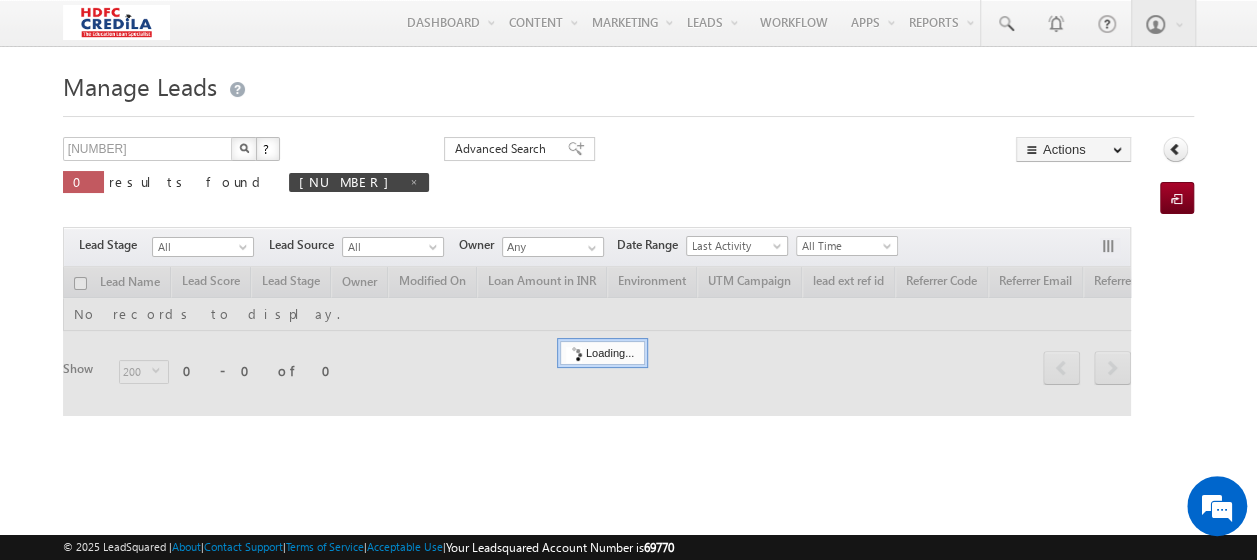 click at bounding box center [244, 148] 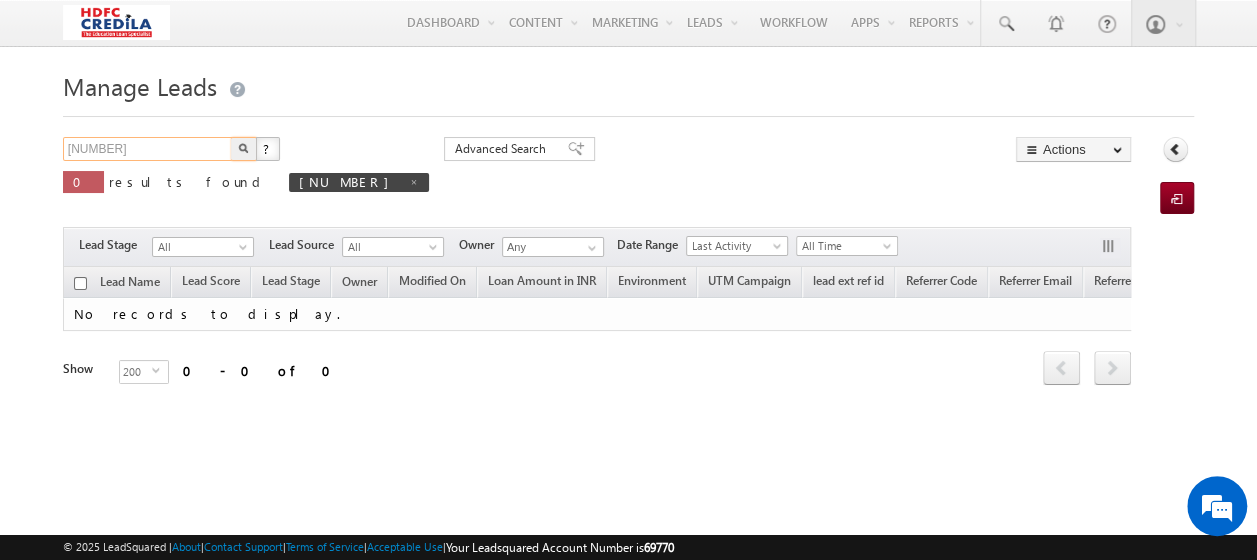 drag, startPoint x: 71, startPoint y: 127, endPoint x: 6, endPoint y: 144, distance: 67.18631 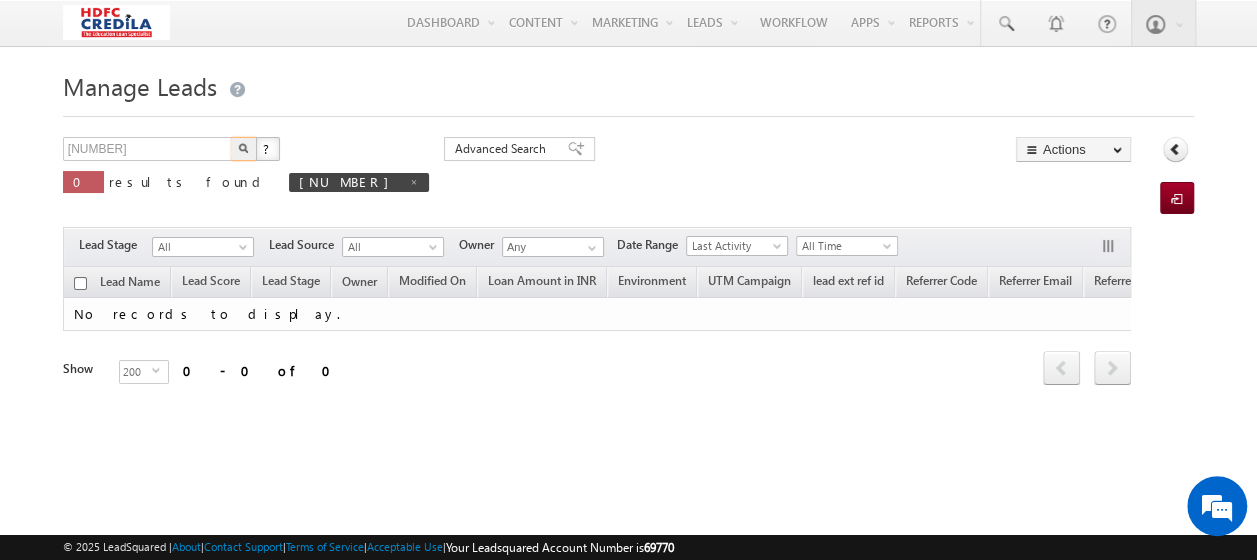 click at bounding box center [243, 148] 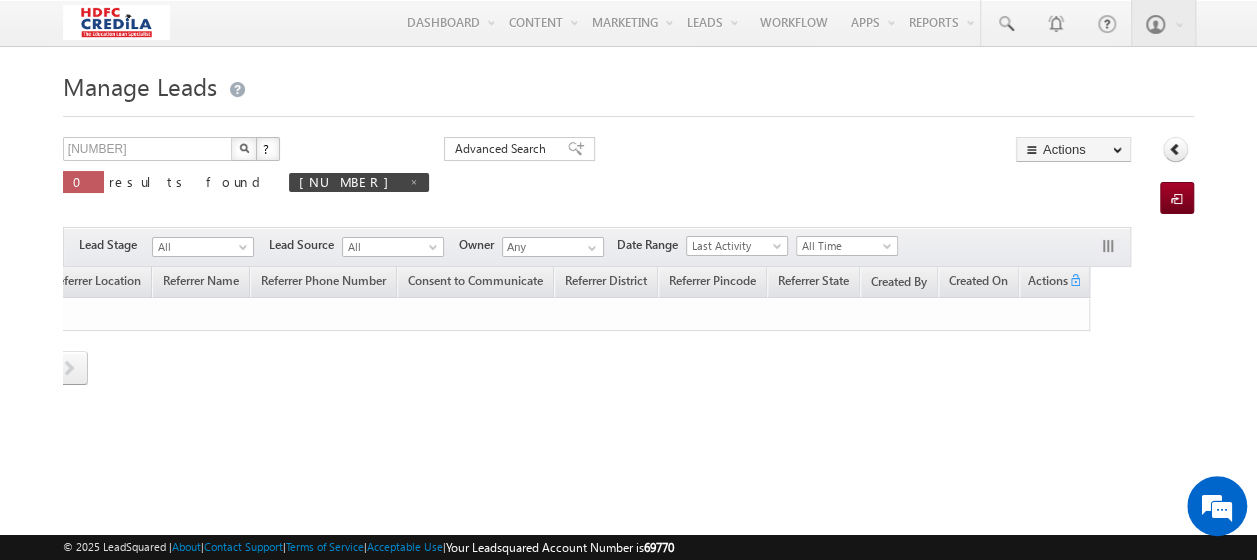 scroll, scrollTop: 0, scrollLeft: 0, axis: both 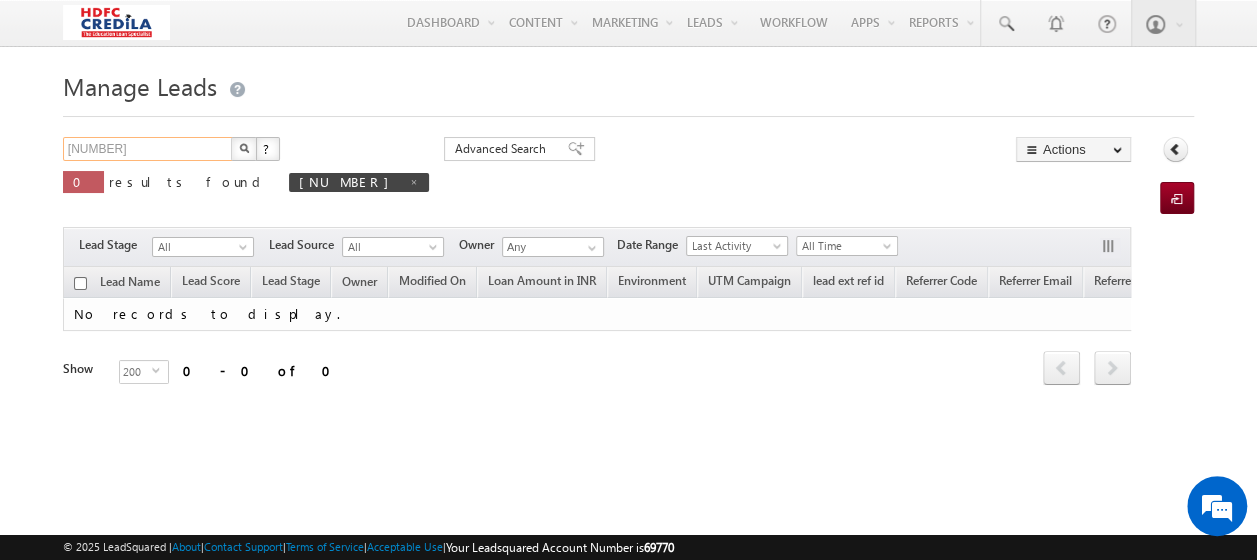 click on "1234566664" at bounding box center [148, 149] 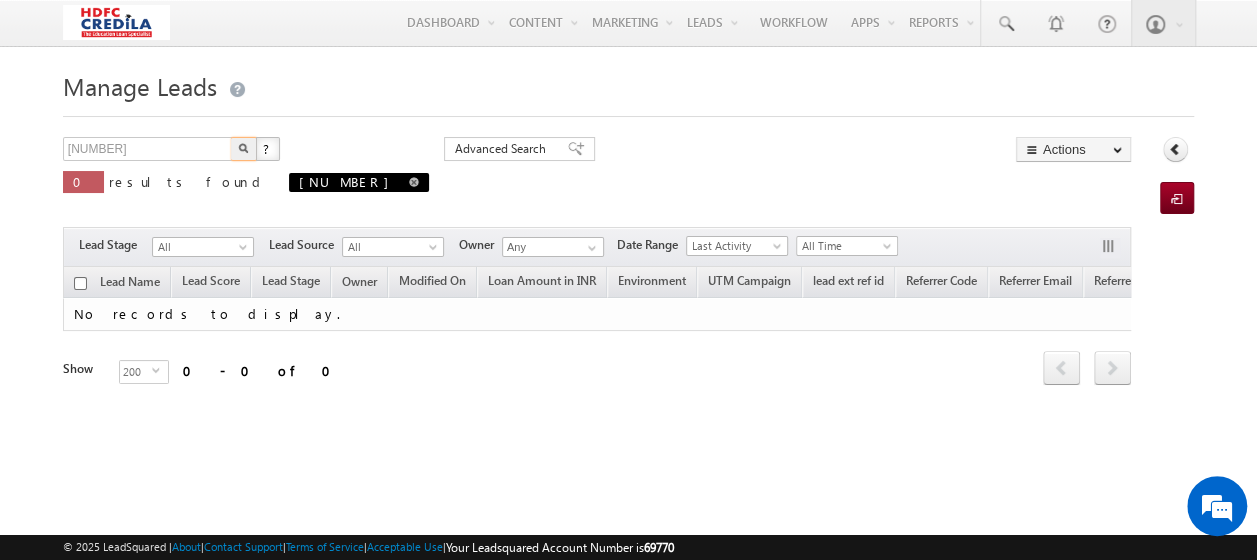click at bounding box center [414, 182] 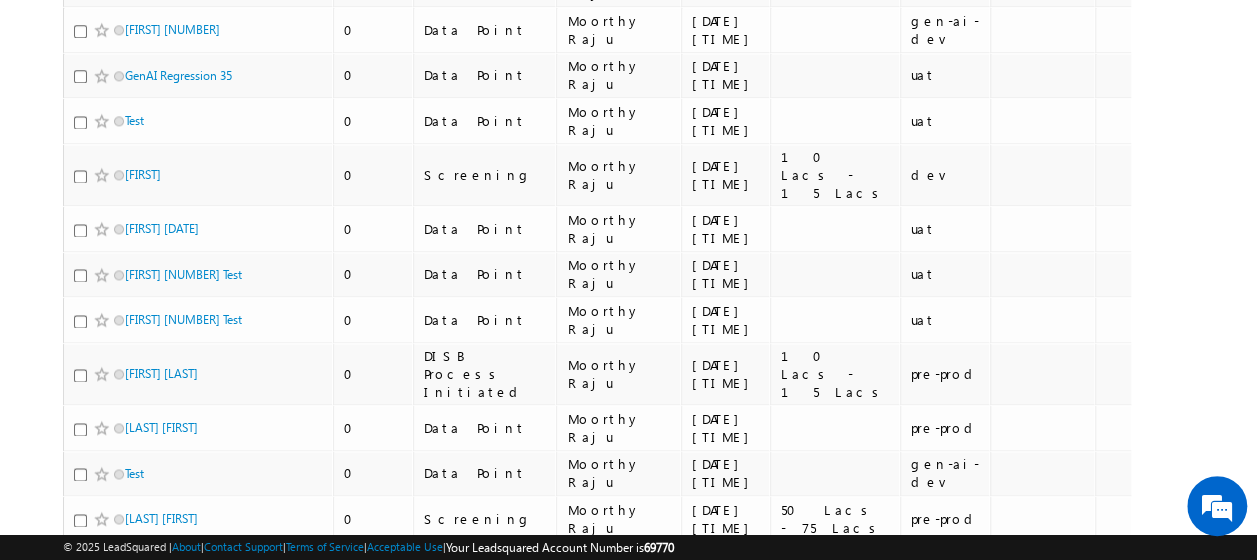 scroll, scrollTop: 0, scrollLeft: 0, axis: both 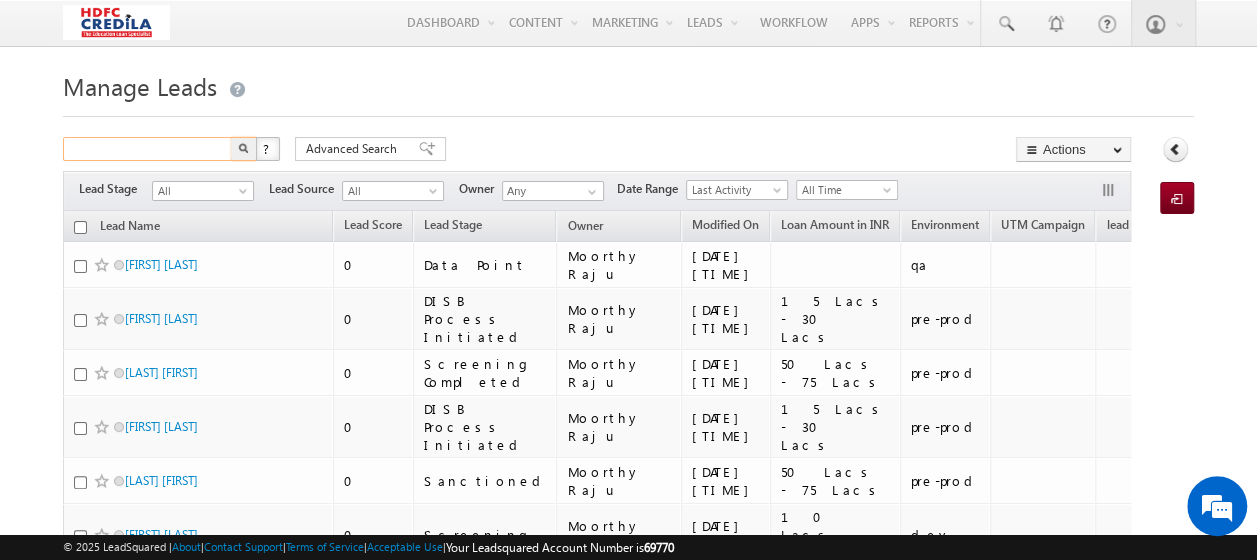 click at bounding box center (148, 149) 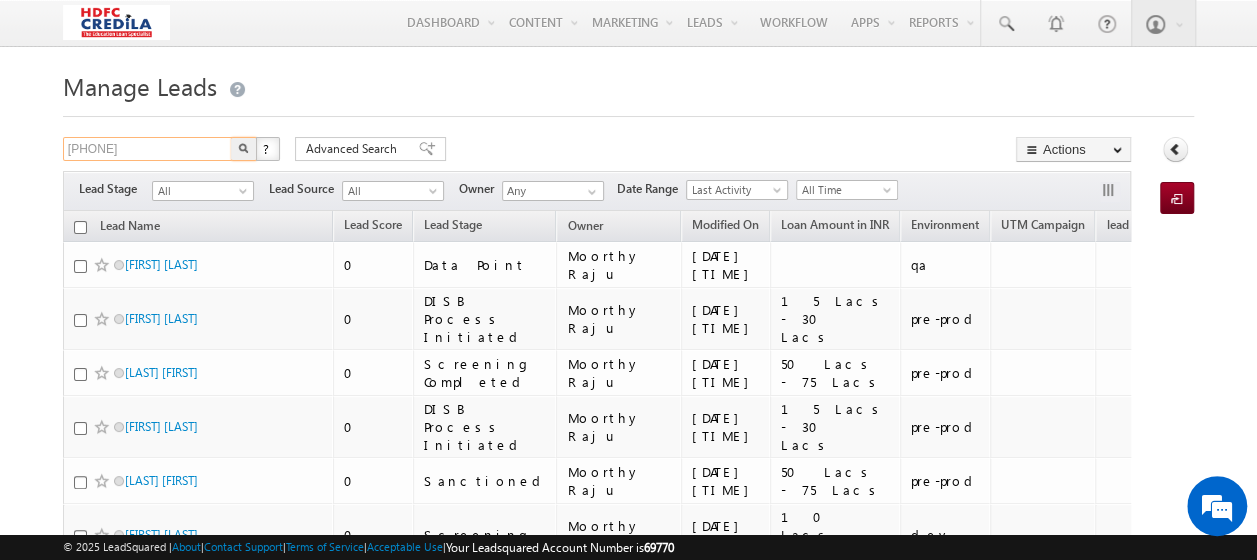 type on "3421713996" 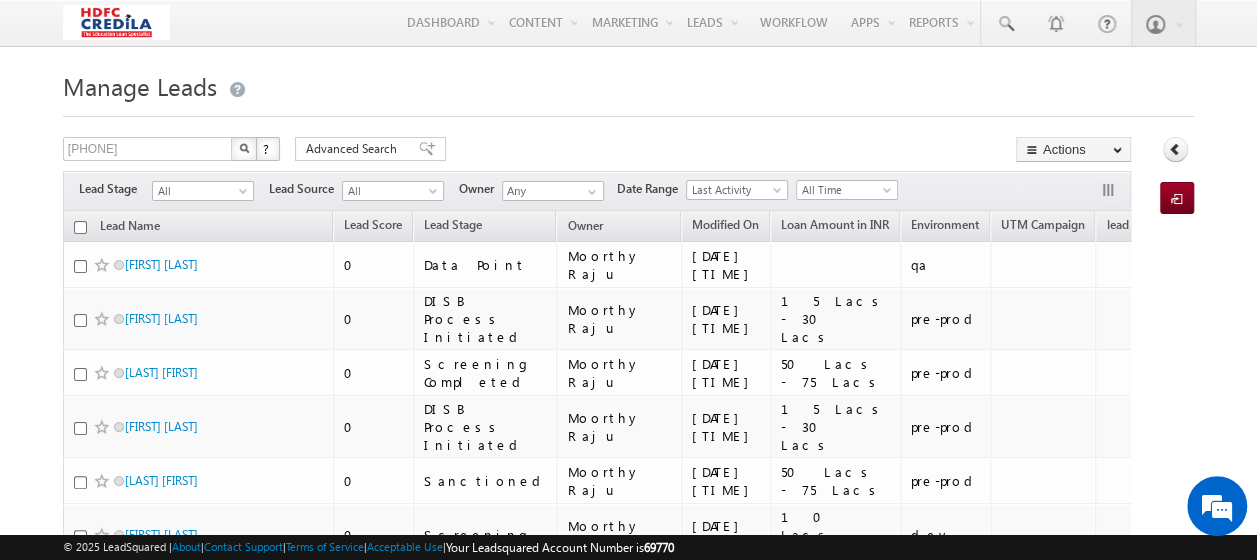click at bounding box center [244, 148] 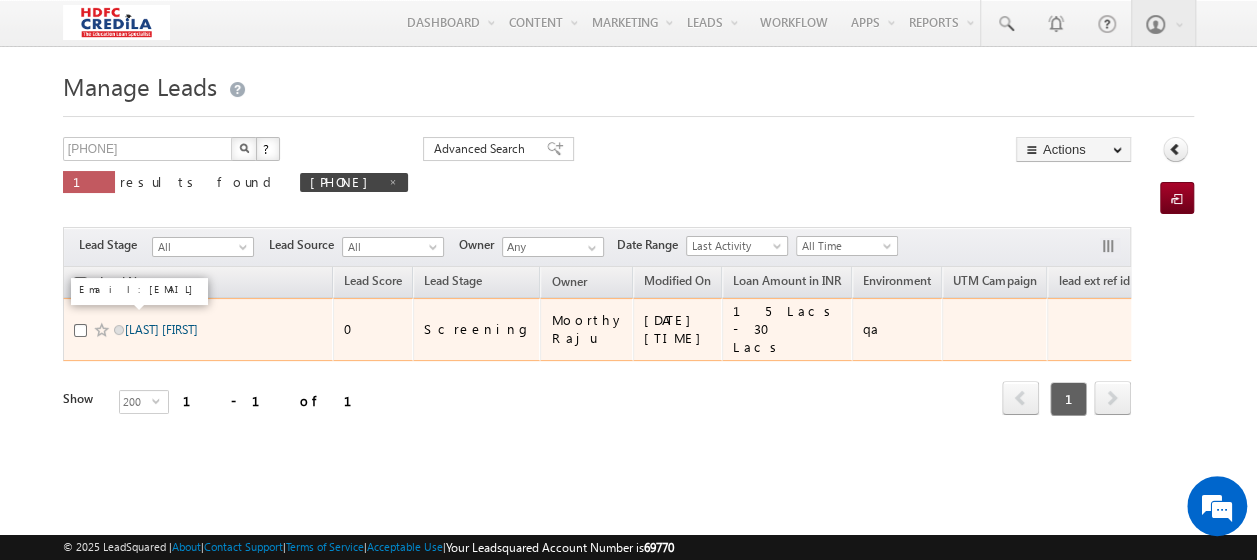 click on "[LAST] [FIRST]" at bounding box center [161, 329] 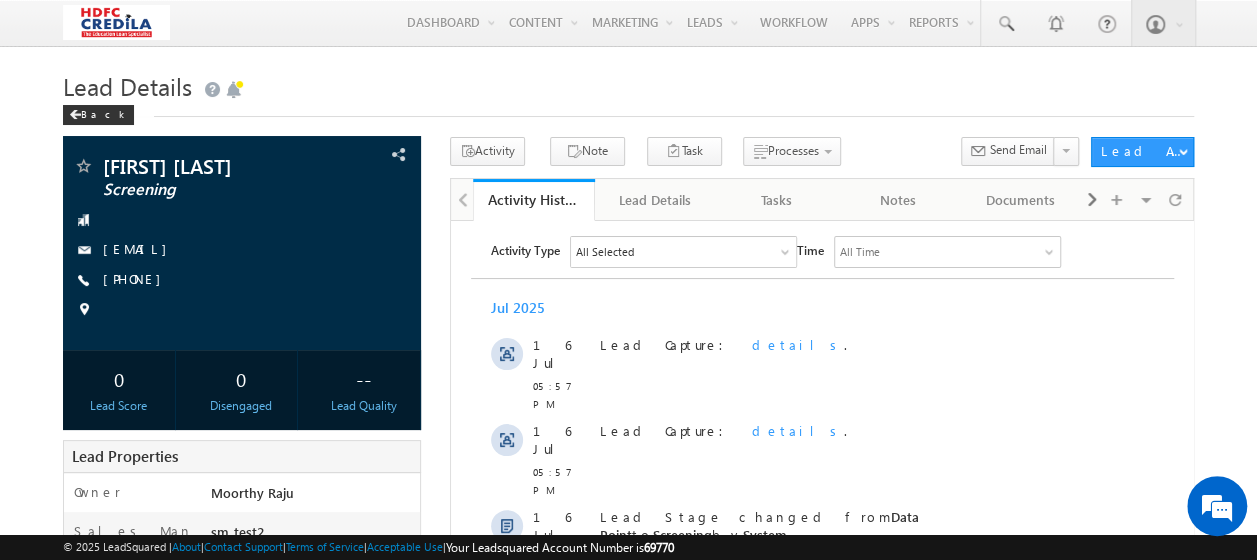 scroll, scrollTop: 0, scrollLeft: 0, axis: both 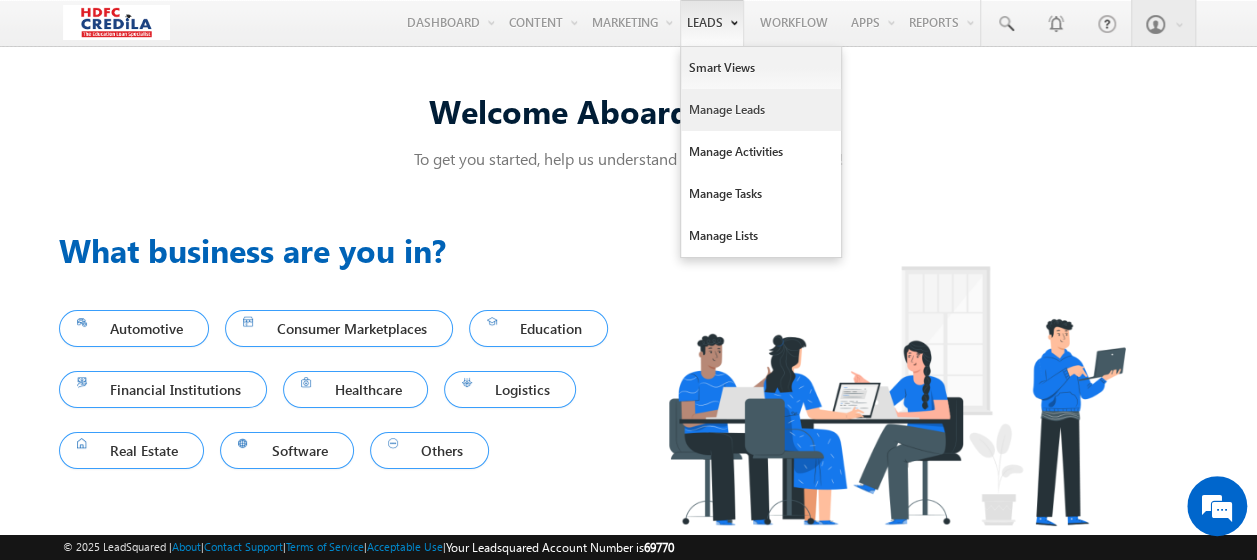click on "Manage Leads" at bounding box center [761, 110] 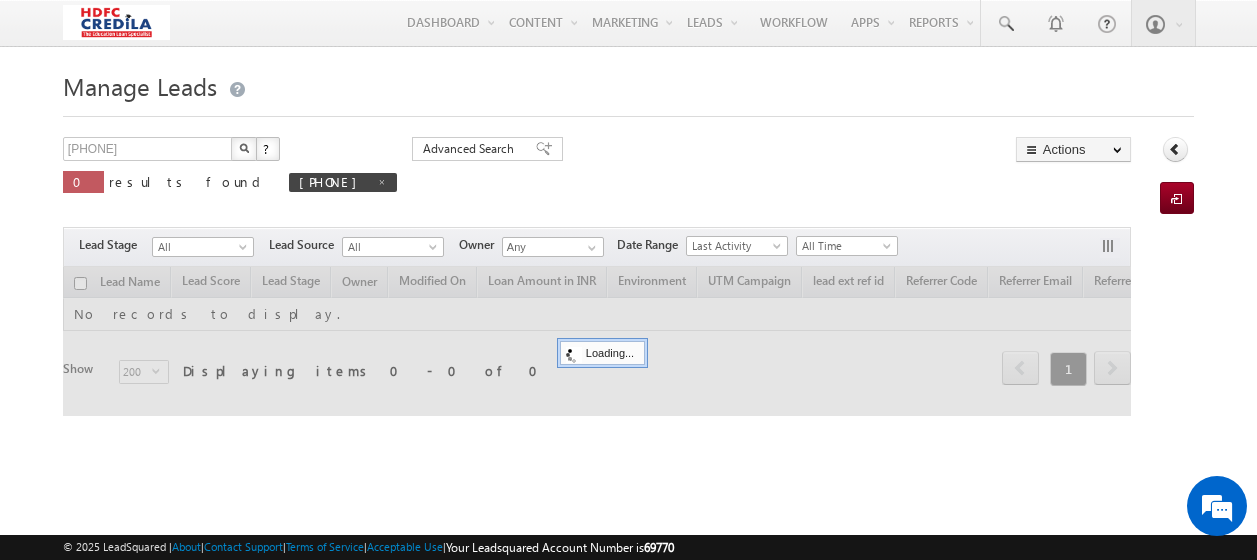 scroll, scrollTop: 0, scrollLeft: 0, axis: both 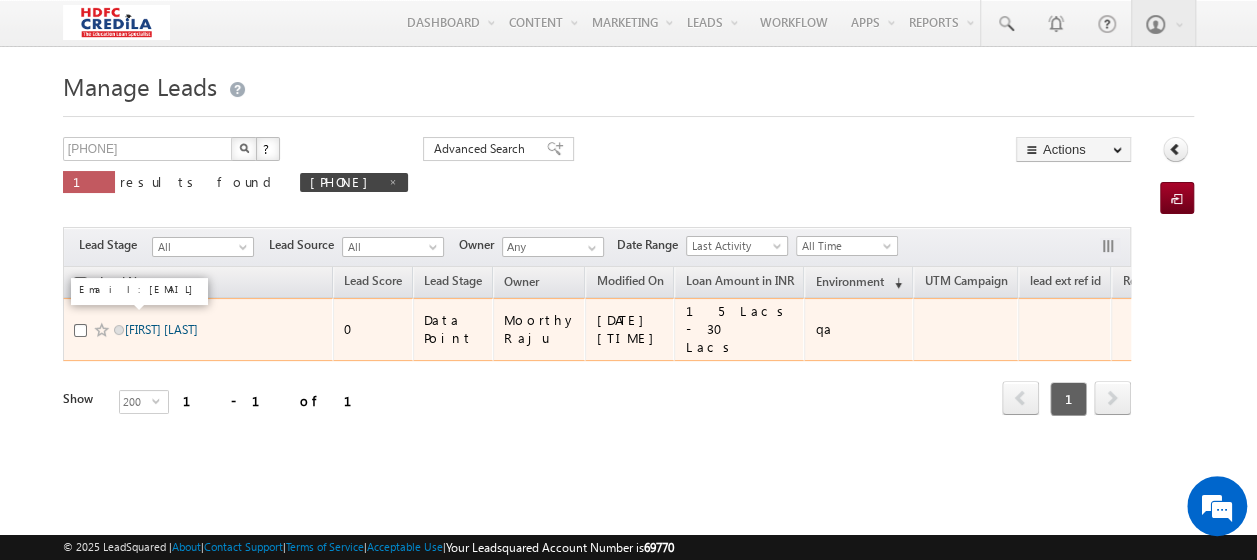 click on "Nayak Siddharth" at bounding box center [161, 329] 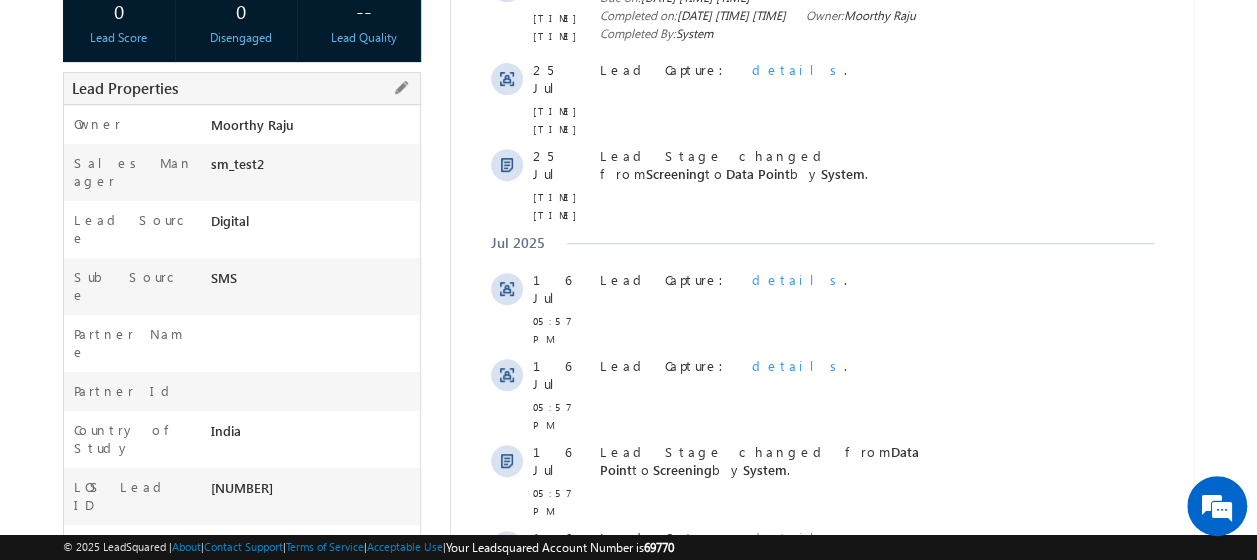 scroll, scrollTop: 400, scrollLeft: 0, axis: vertical 